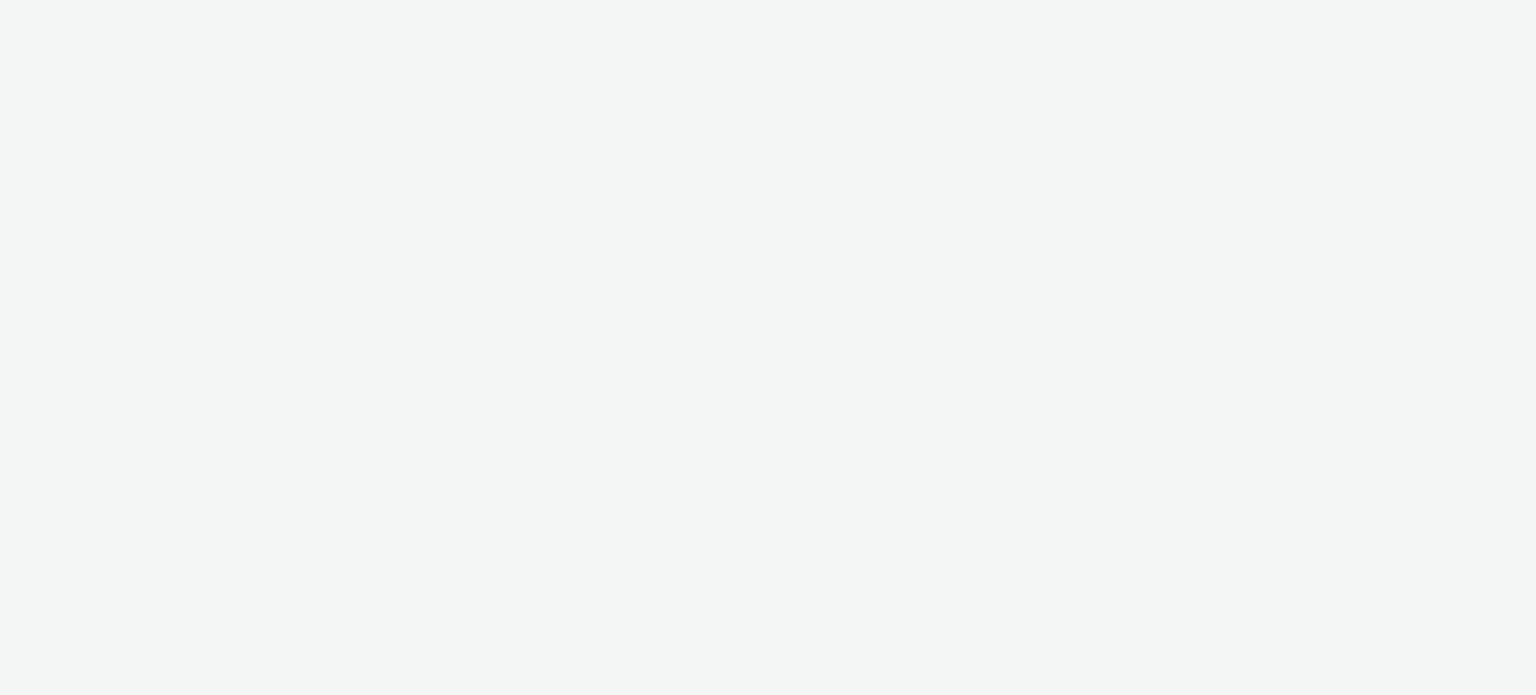 scroll, scrollTop: 0, scrollLeft: 0, axis: both 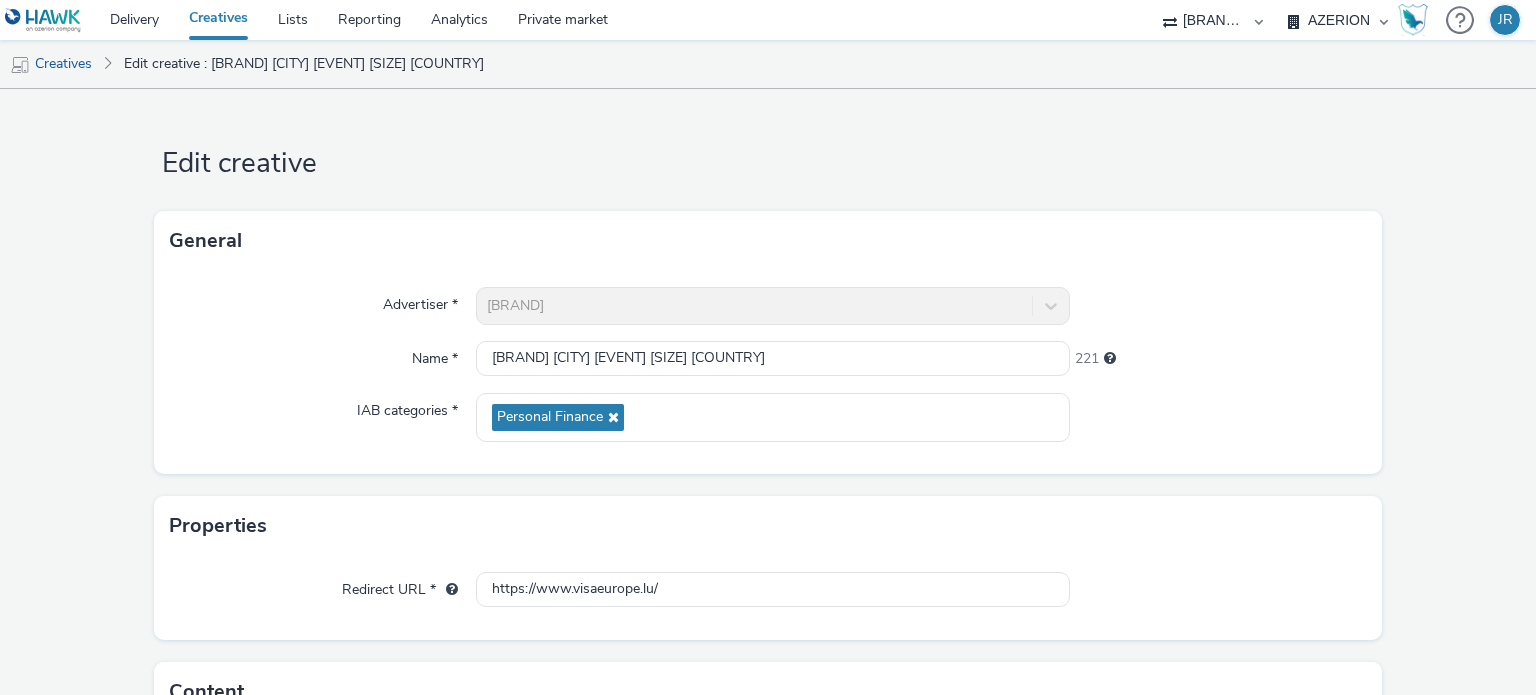 click on "Creatives" at bounding box center [218, 20] 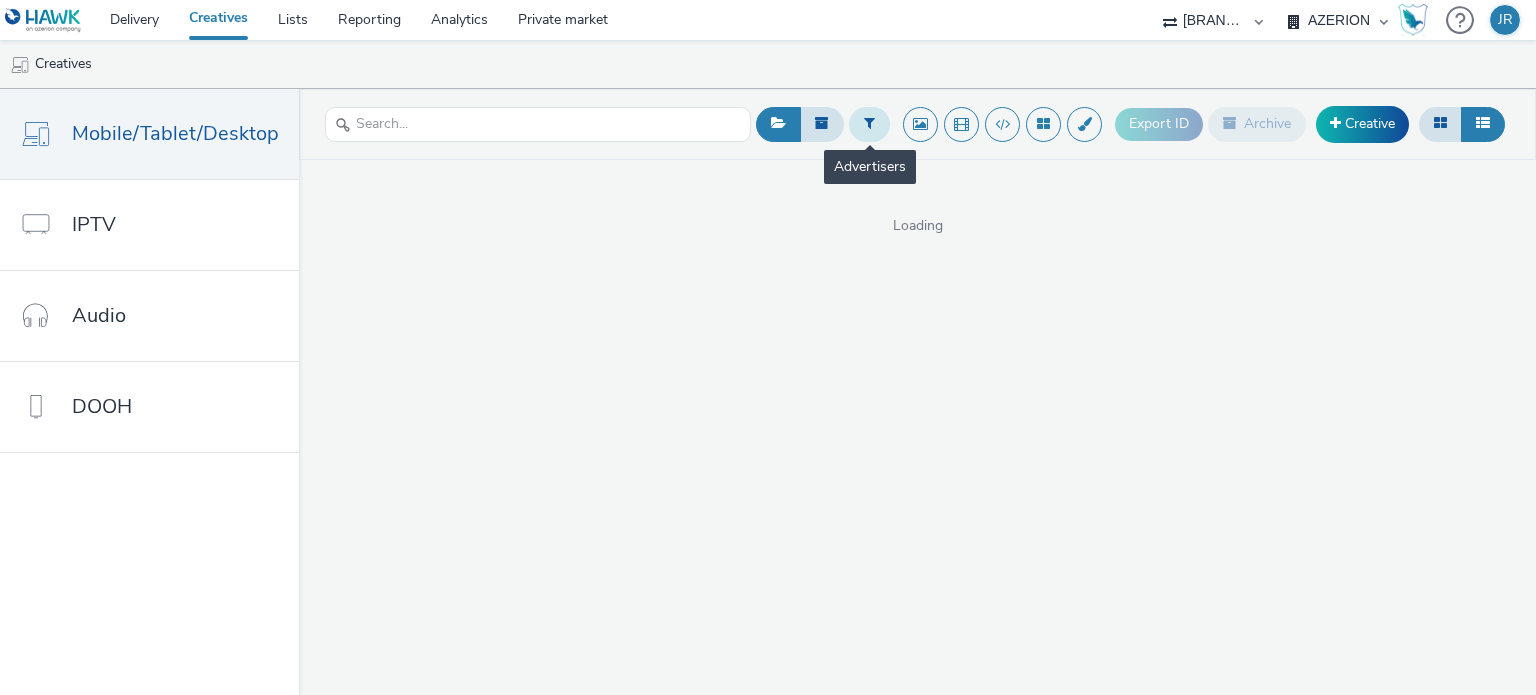 click at bounding box center [869, 123] 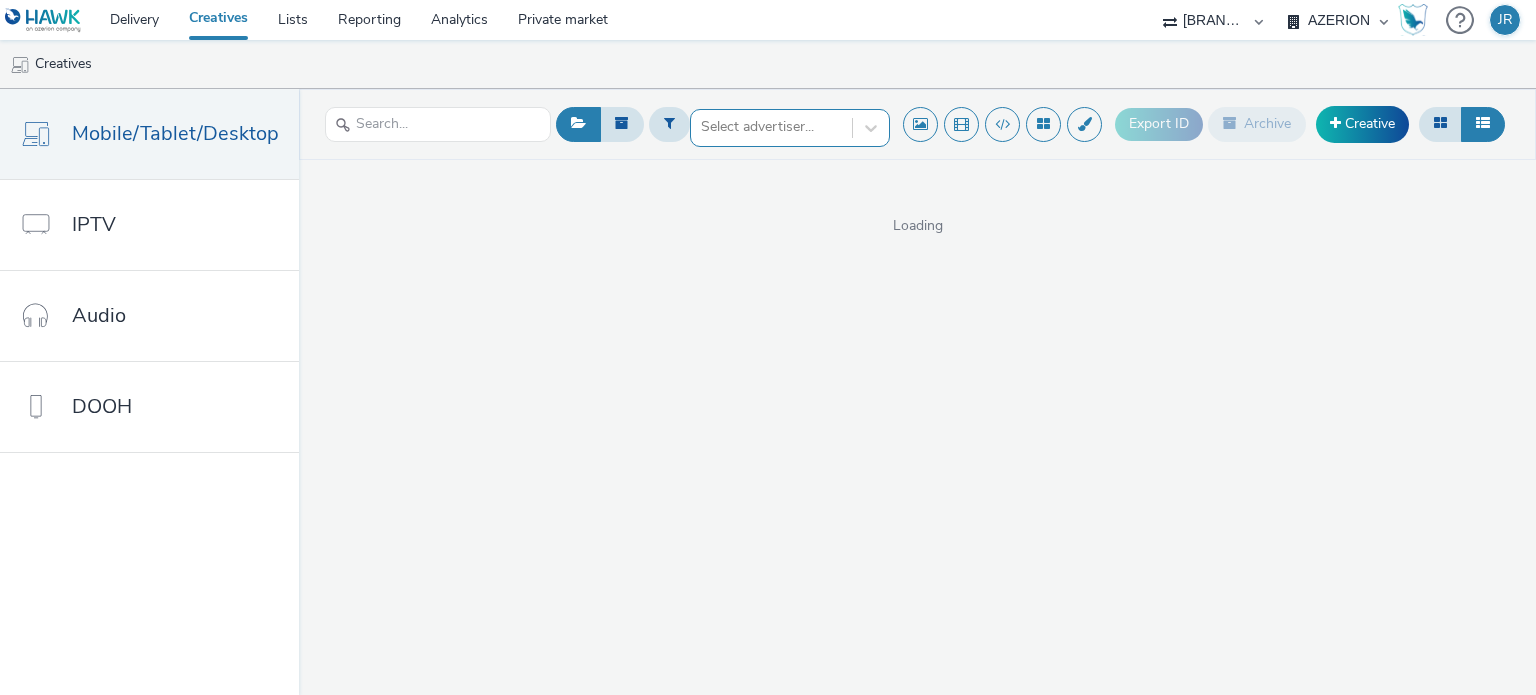 click at bounding box center (771, 127) 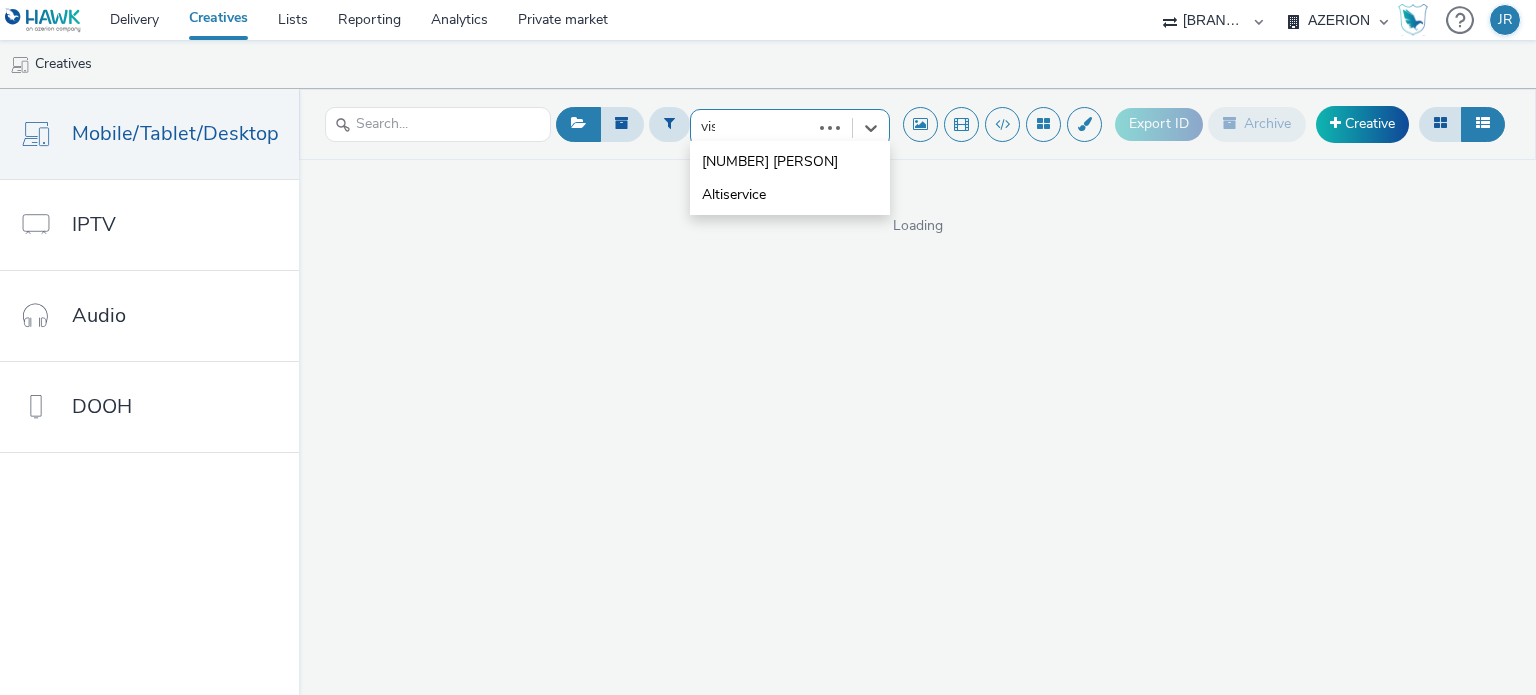 type on "visa" 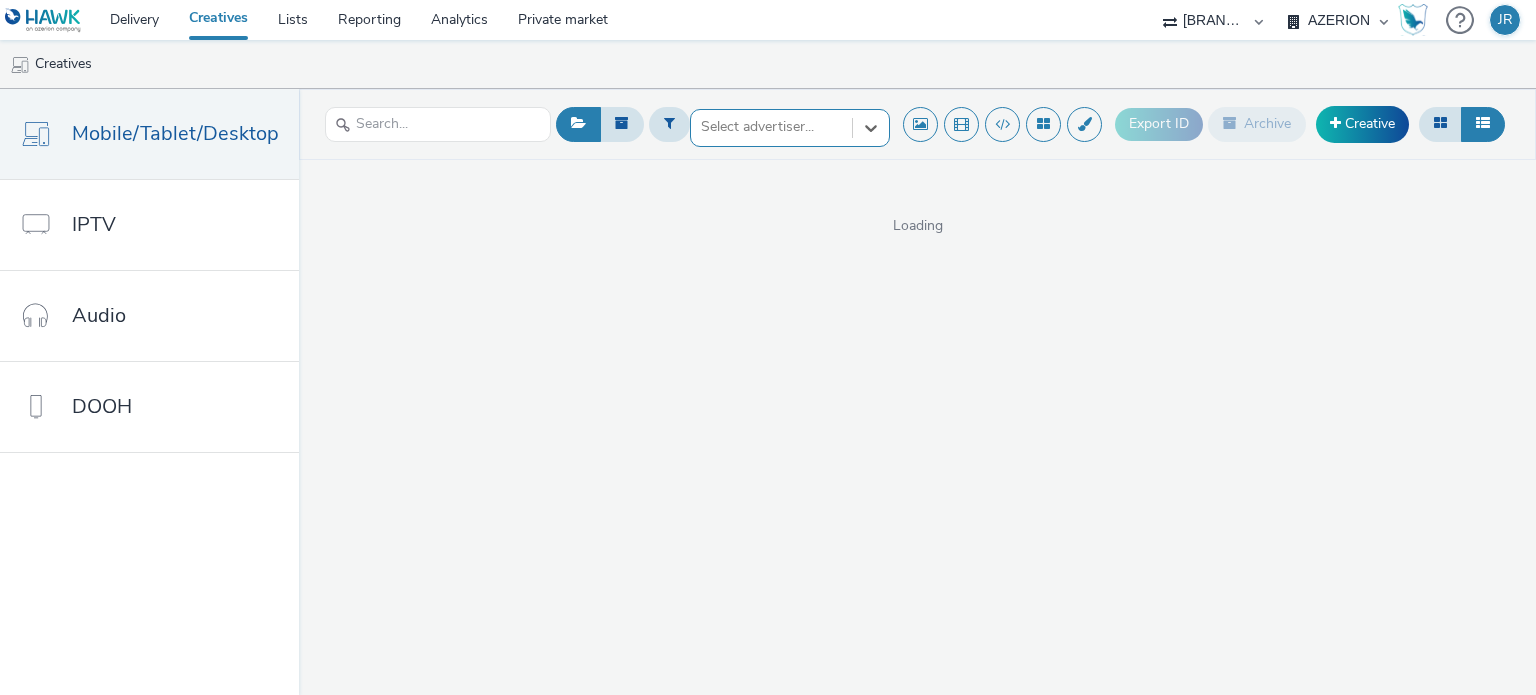 click at bounding box center [771, 127] 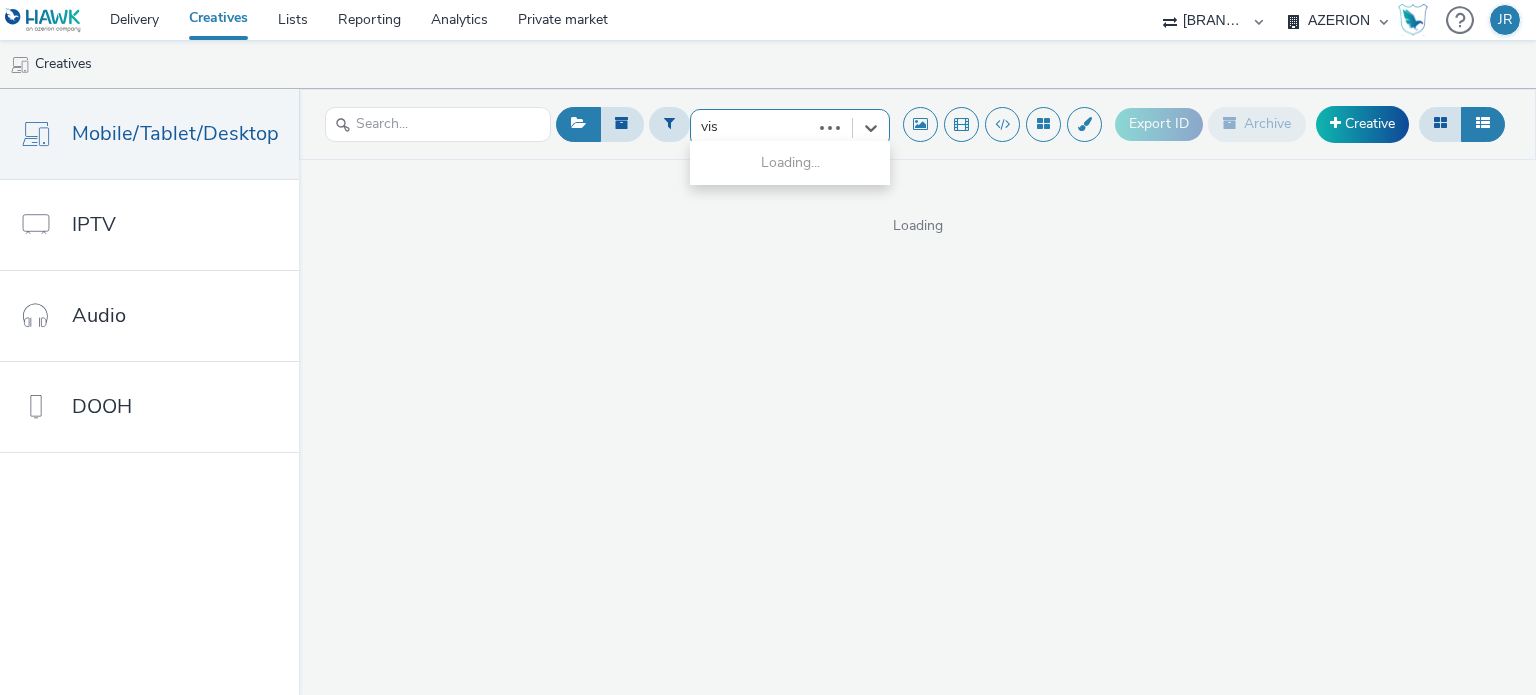 type on "visa" 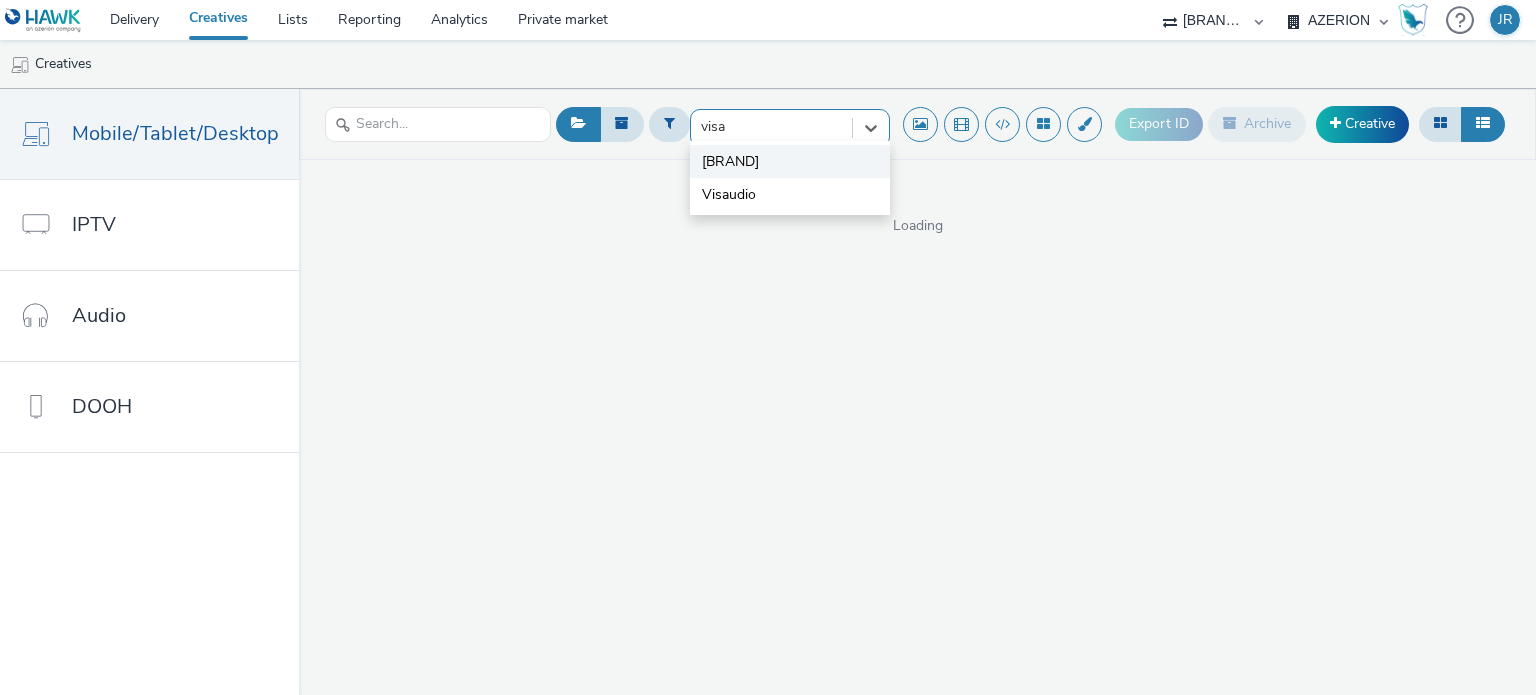 click on "[BRAND]" at bounding box center (790, 161) 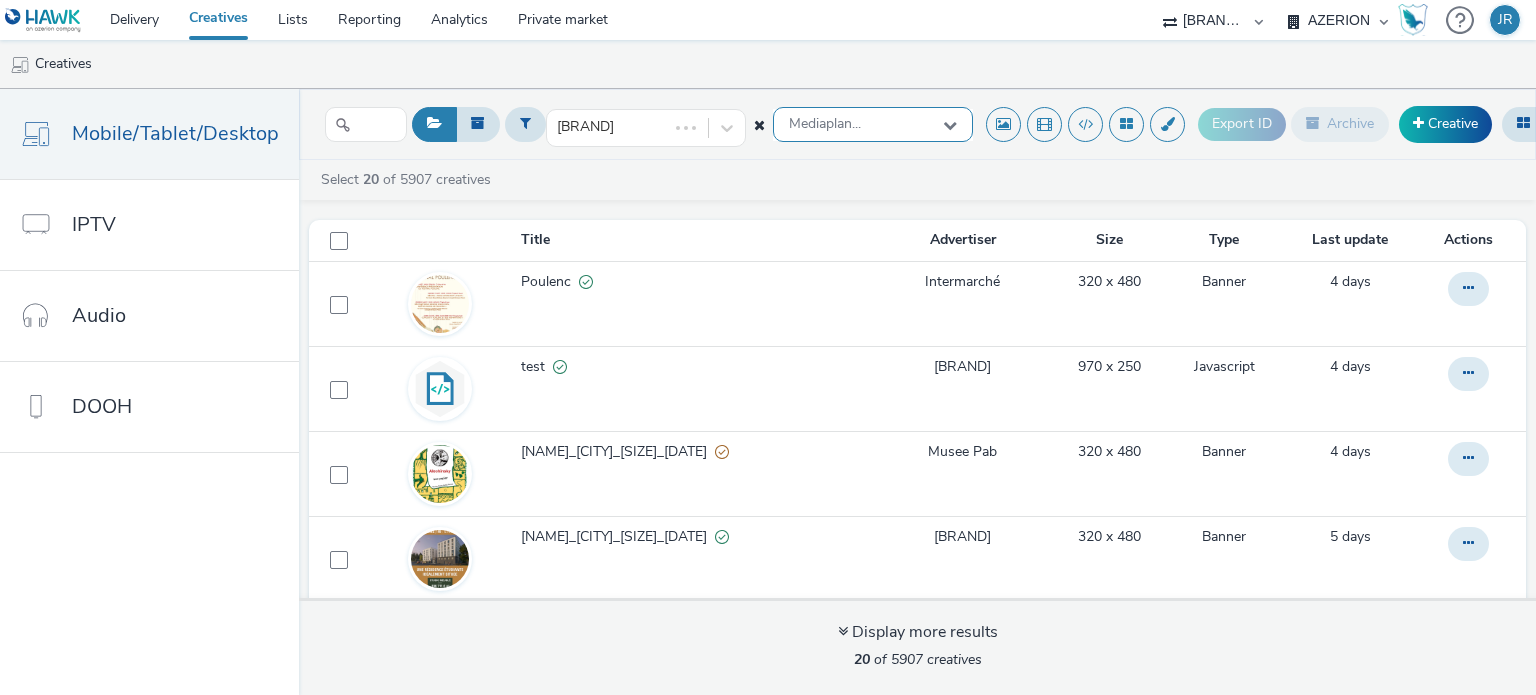 click on "Mediaplan..." at bounding box center (825, 124) 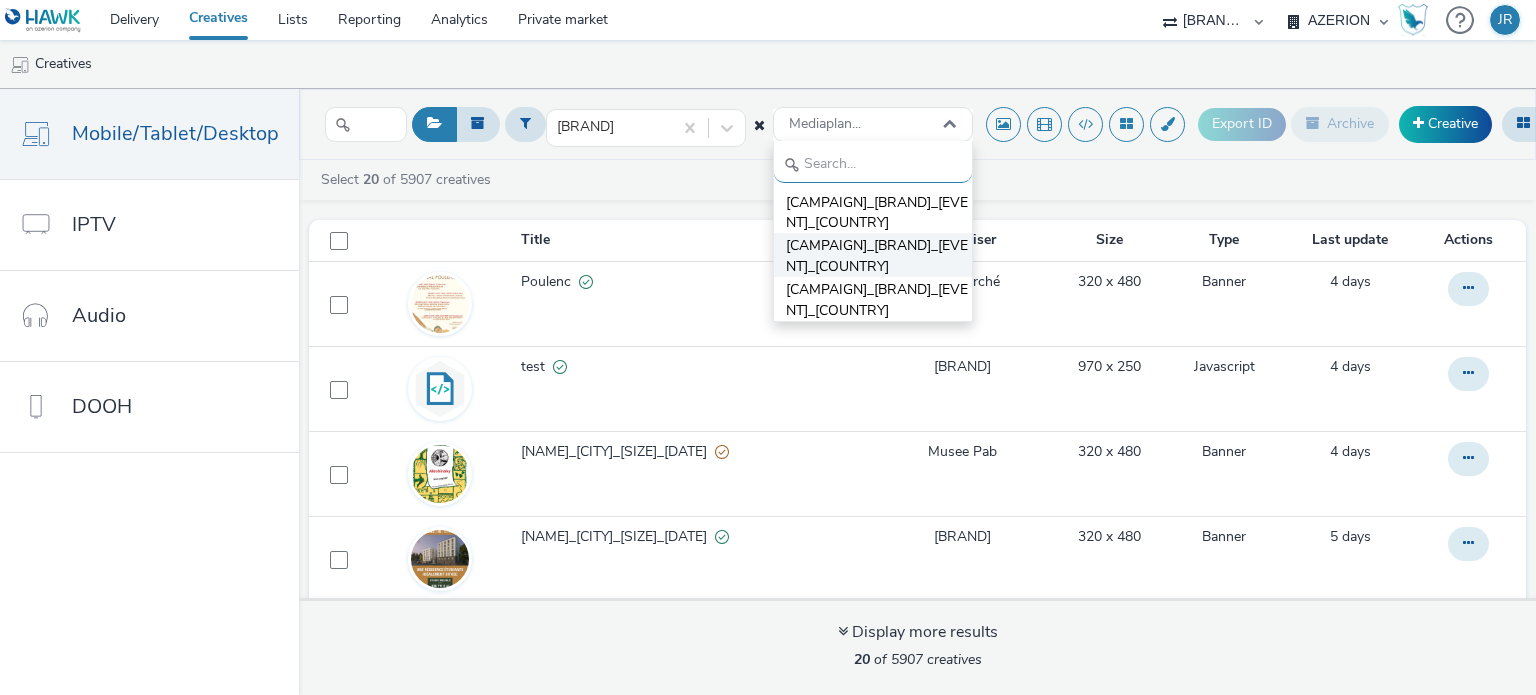 click on "[CAMPAIGN]_[BRAND]_[EVENT]_[COUNTRY]" at bounding box center (879, 256) 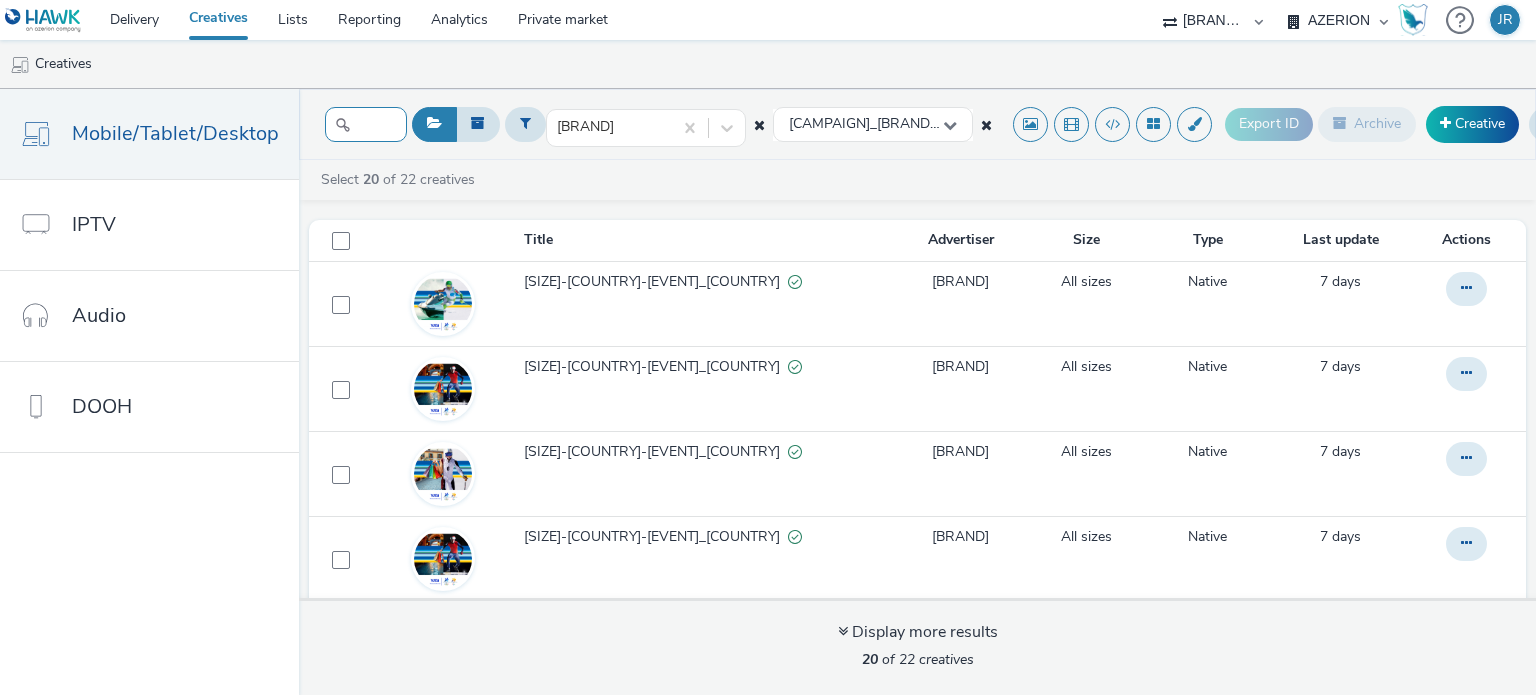 click at bounding box center (366, 124) 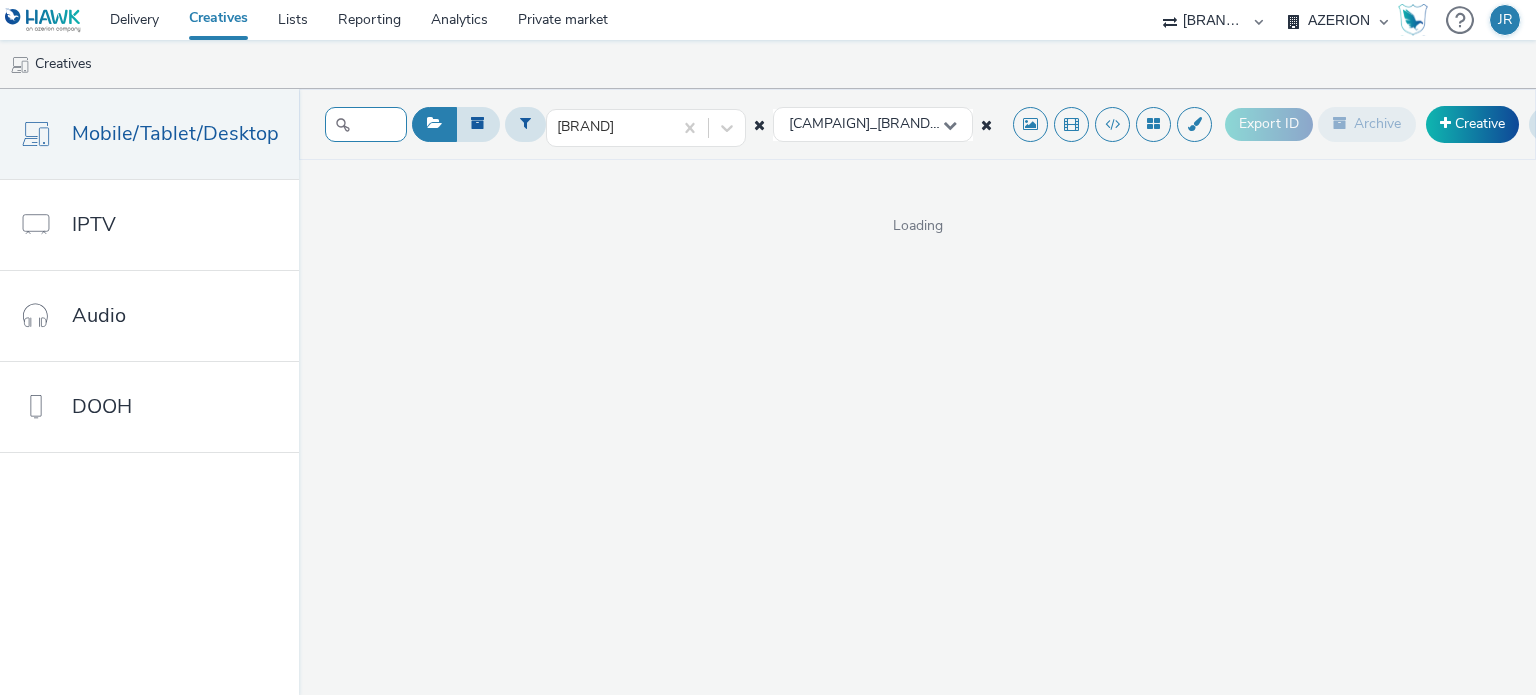 scroll, scrollTop: 0, scrollLeft: 30, axis: horizontal 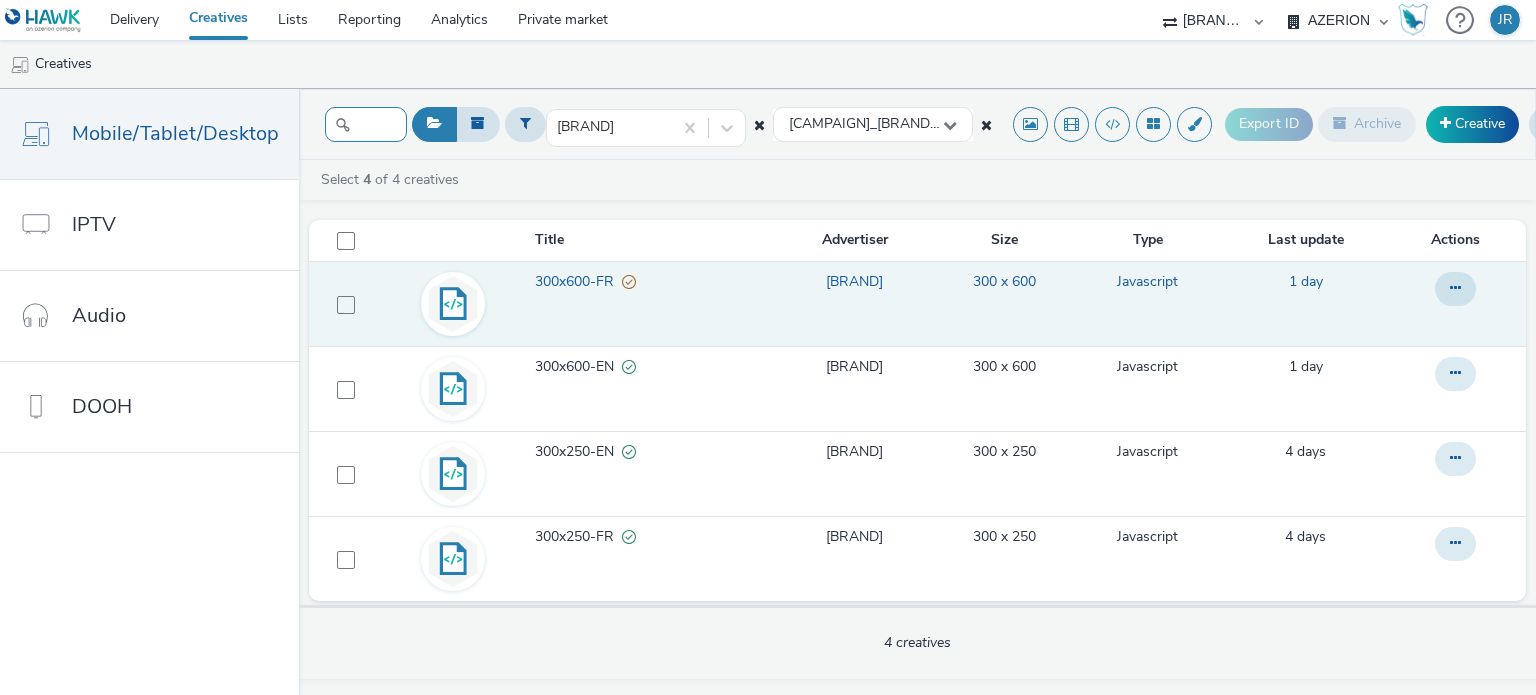 type on "300x" 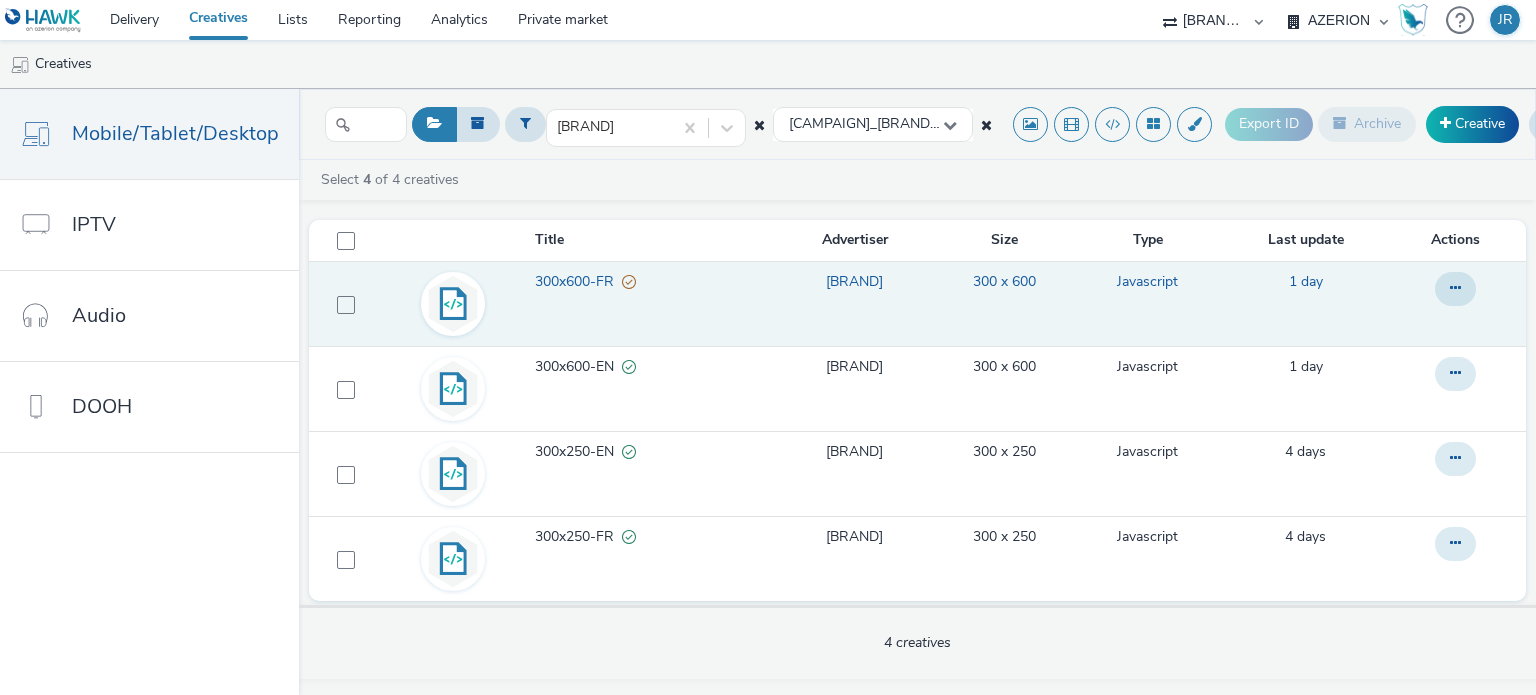 scroll, scrollTop: 0, scrollLeft: 0, axis: both 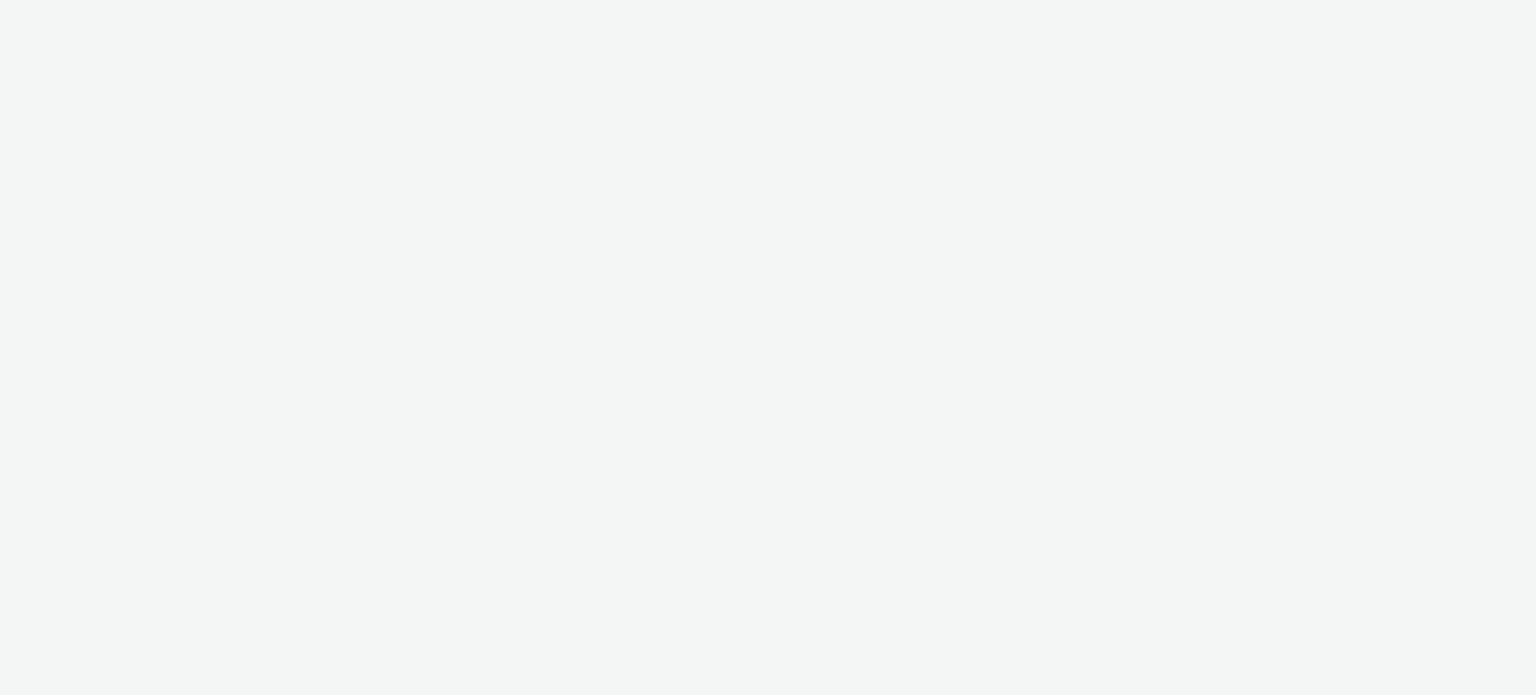 select on "[UUID]" 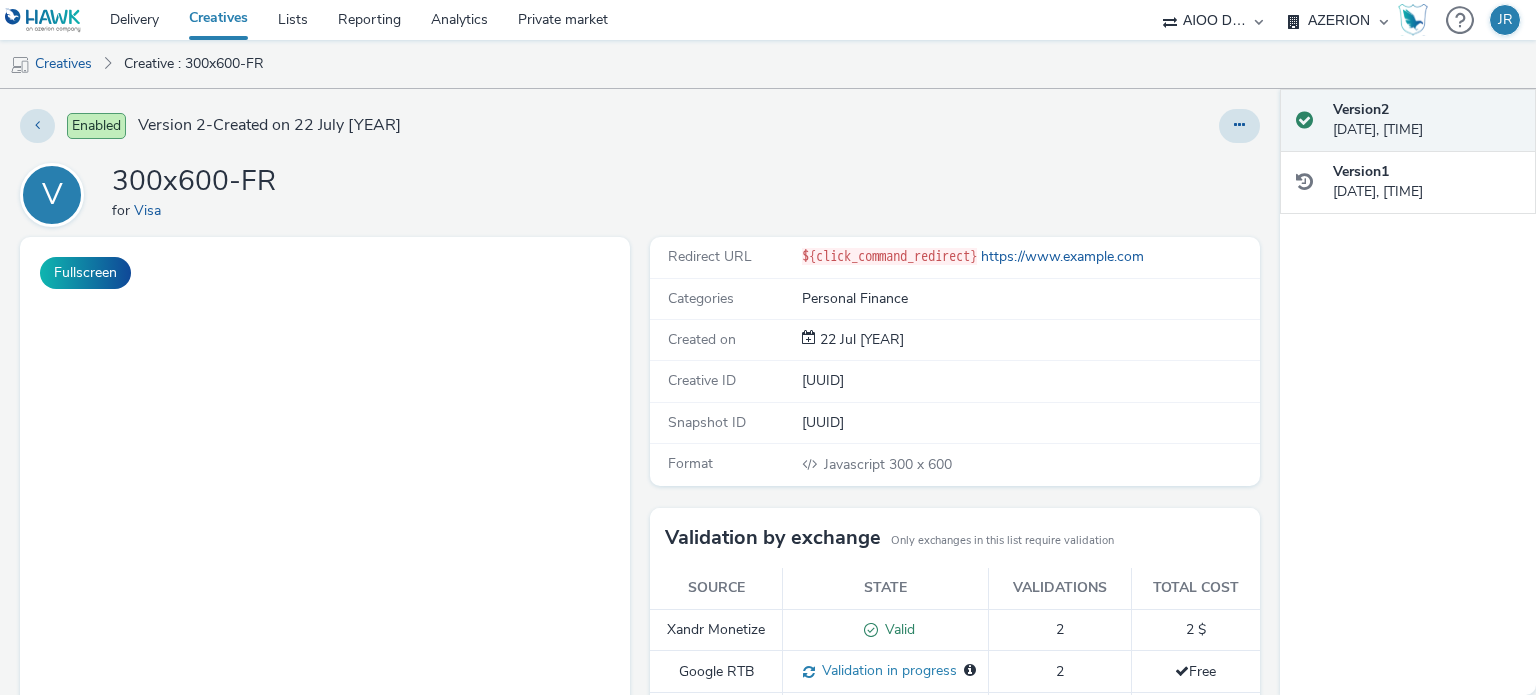 scroll, scrollTop: 383, scrollLeft: 0, axis: vertical 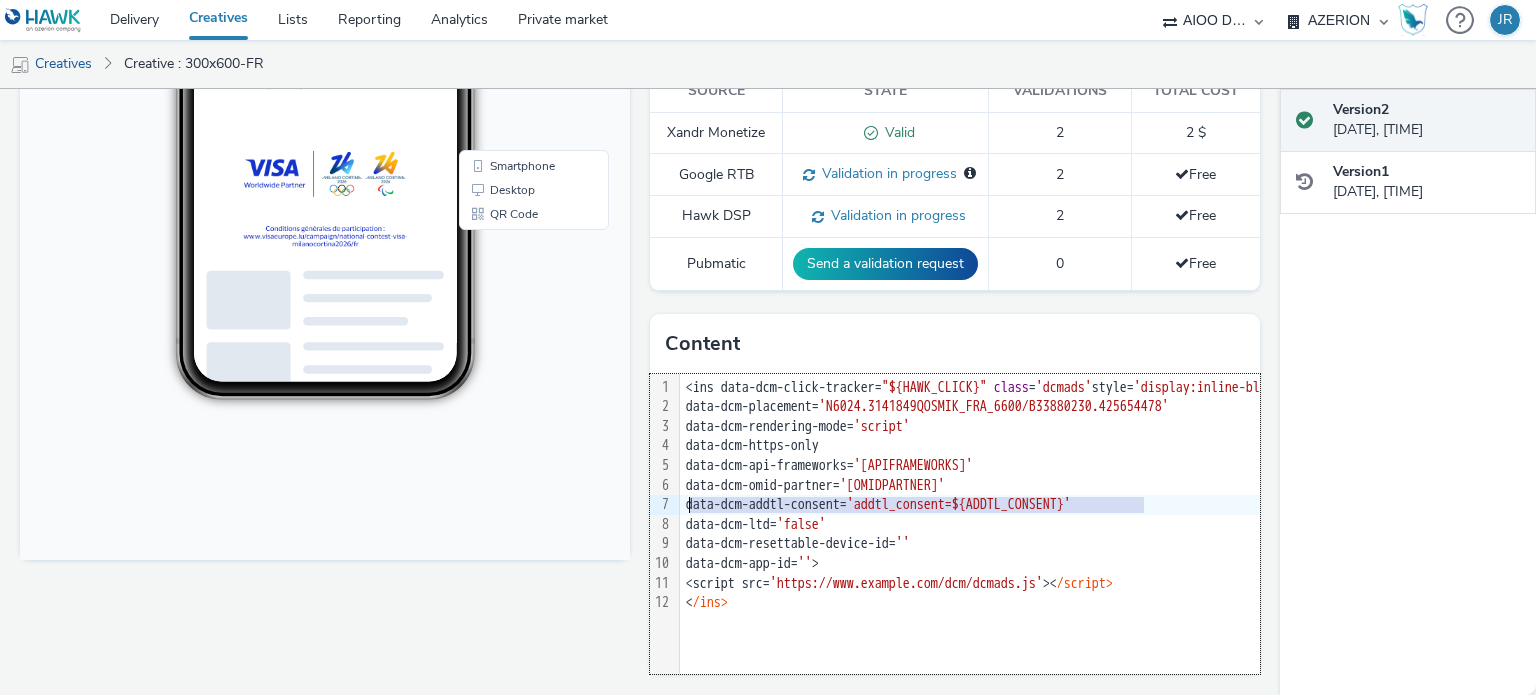 drag, startPoint x: 1144, startPoint y: 503, endPoint x: 665, endPoint y: 510, distance: 479.05115 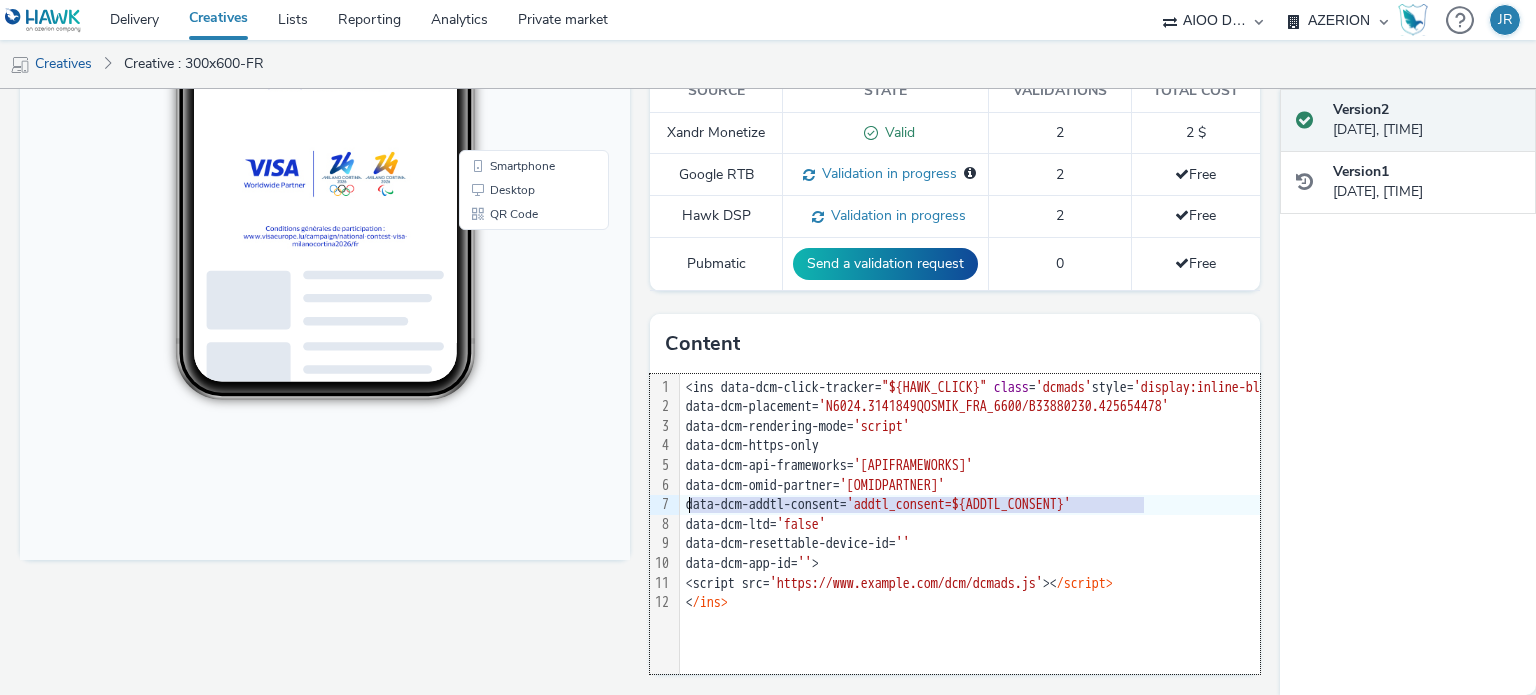 click on "99 1 2 3 4 5 6 7 8 9 10 11 12 › <ins data-dcm-click-tracker= "${HAWK_CLICK}"   class = 'dcmads'  style= 'display:inline-block;width:300px;height:600px'     data-dcm-placement= 'N6024.3141849QOSMIK_FRA_6600/B33880230.425654478'     data-dcm-rendering-mode= 'script'     data-dcm-https-only     data-dcm-api-frameworks= '[APIFRAMEWORKS]'     data-dcm-omid-partner= '[OMIDPARTNER]'     data-dcm-addtl-consent= 'addtl_consent=${ADDTL_CONSENT}'     data-dcm-ltd= 'false'     data-dcm-resettable-device-id= ''     data-dcm-app-id= '' >   <script src= 'https://www.googletagservices.com/dcm/dcmads.js' >< /script> < /ins>" at bounding box center (955, 524) 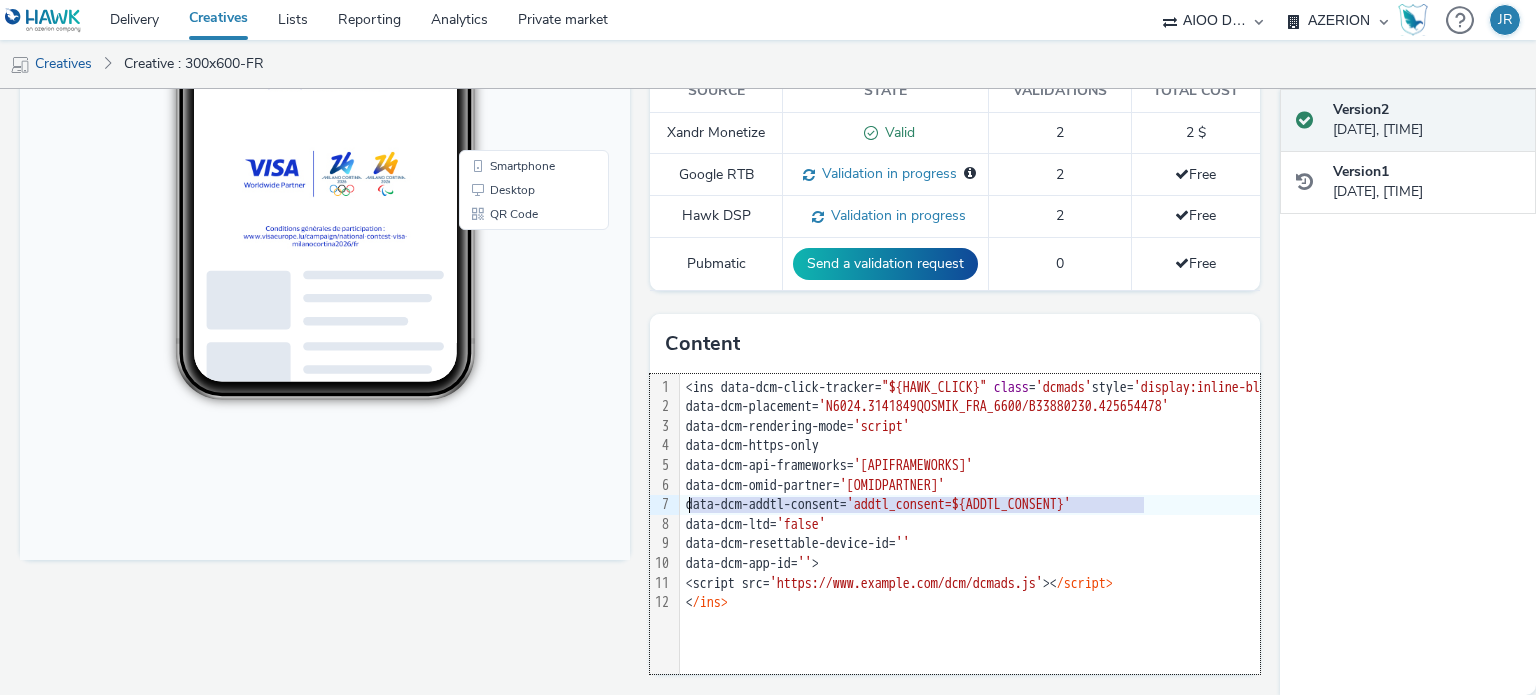 type 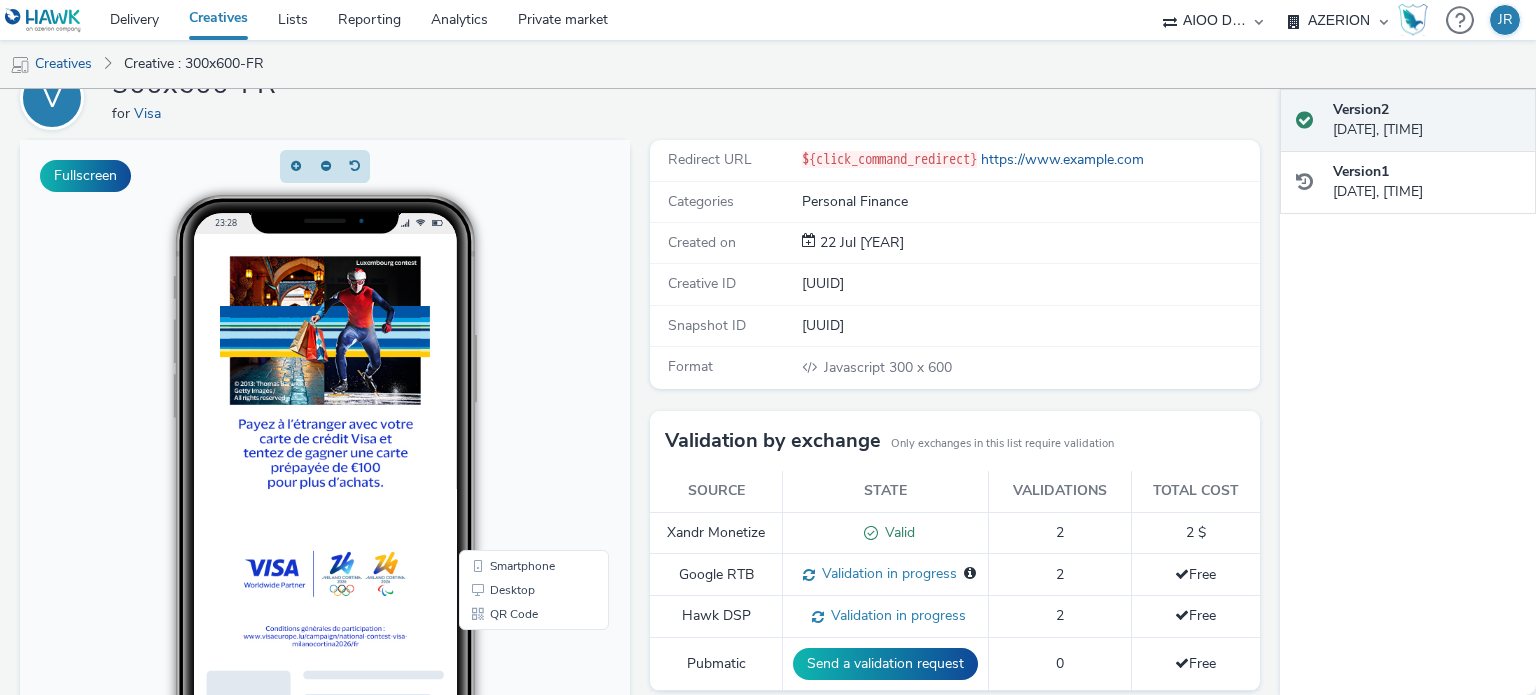 scroll, scrollTop: 0, scrollLeft: 0, axis: both 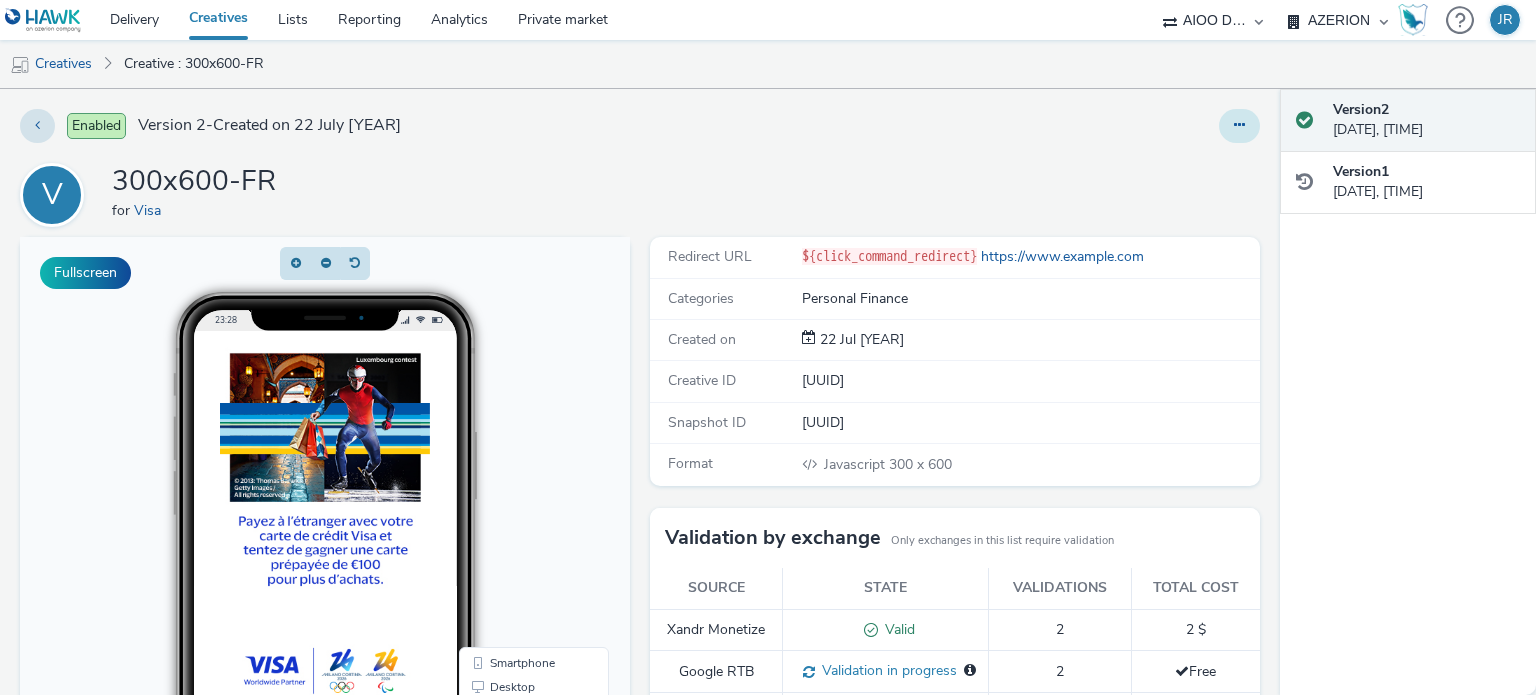 drag, startPoint x: 1228, startPoint y: 122, endPoint x: 1214, endPoint y: 125, distance: 14.3178215 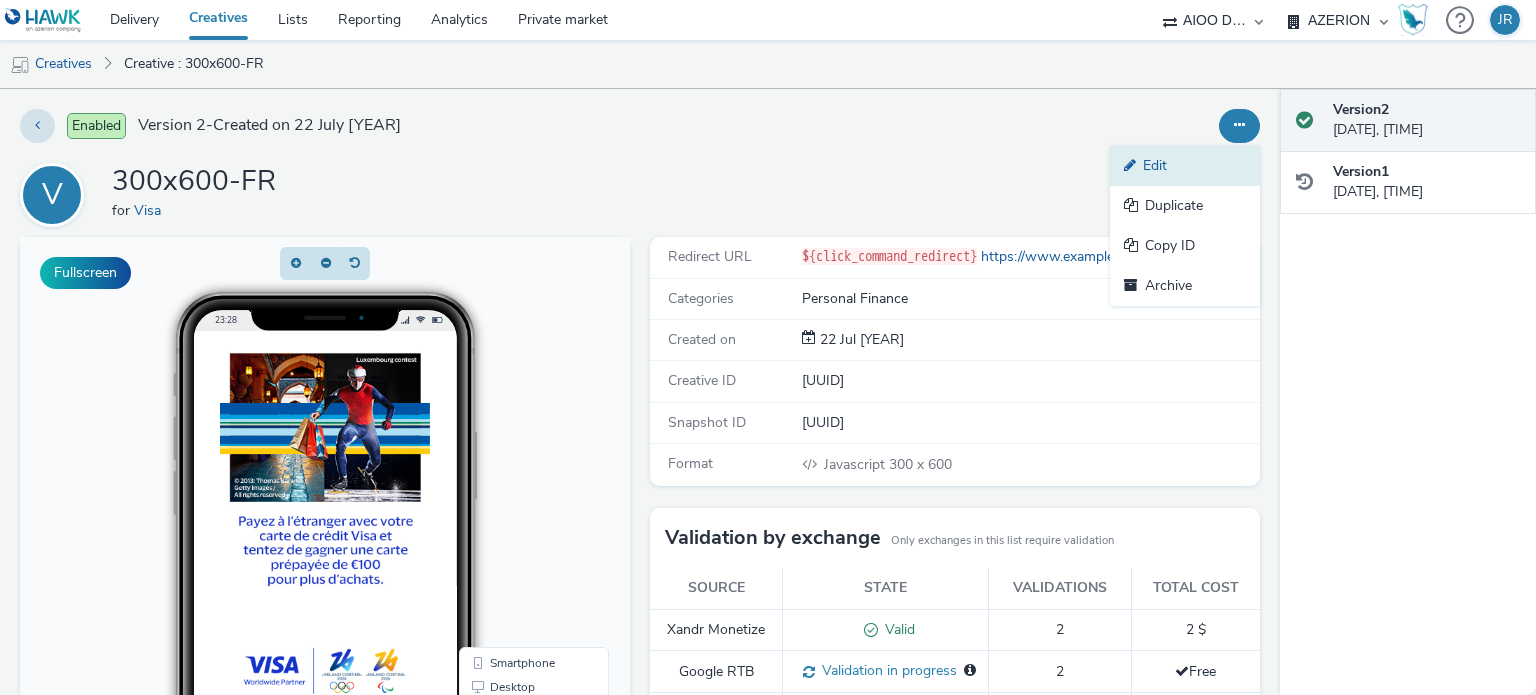 click on "Edit" at bounding box center [1185, 166] 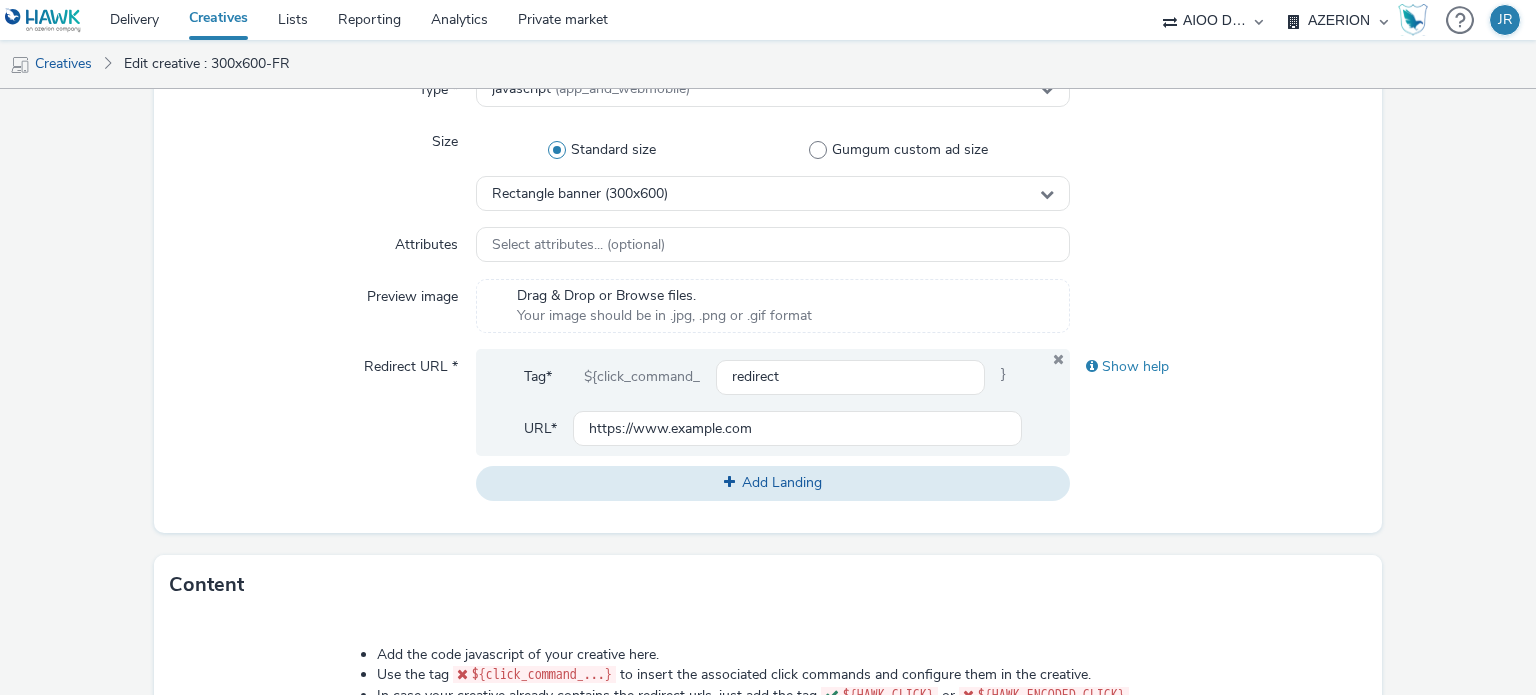 scroll, scrollTop: 1000, scrollLeft: 0, axis: vertical 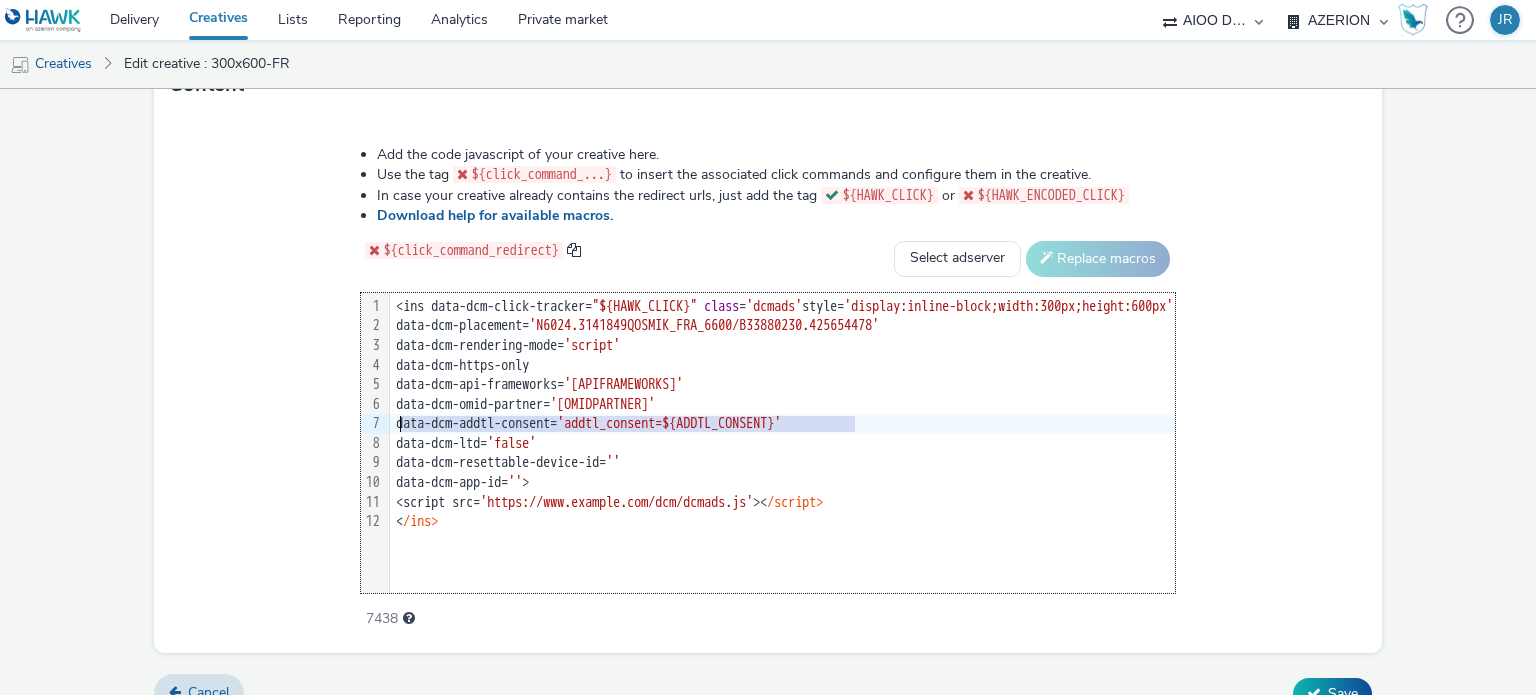 drag, startPoint x: 815, startPoint y: 421, endPoint x: 320, endPoint y: 417, distance: 495.01617 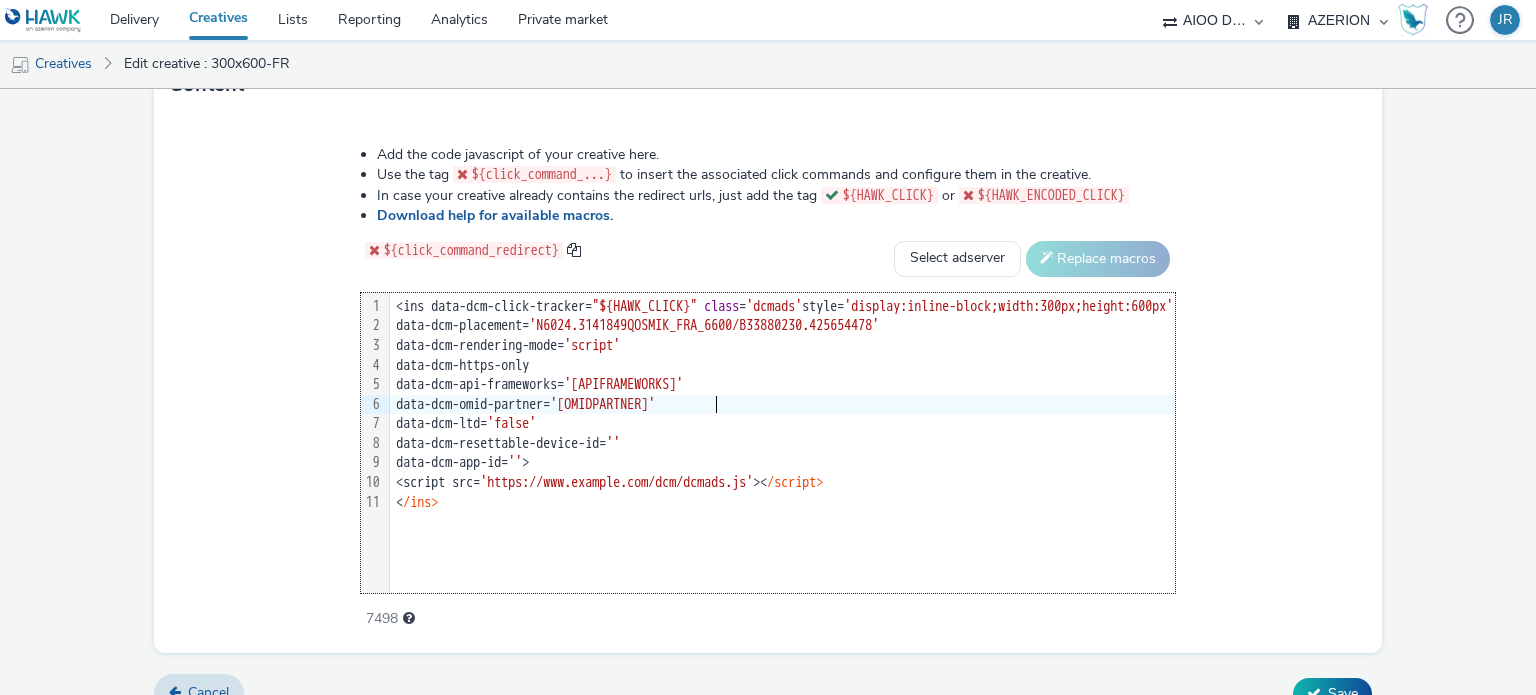 scroll, scrollTop: 1031, scrollLeft: 0, axis: vertical 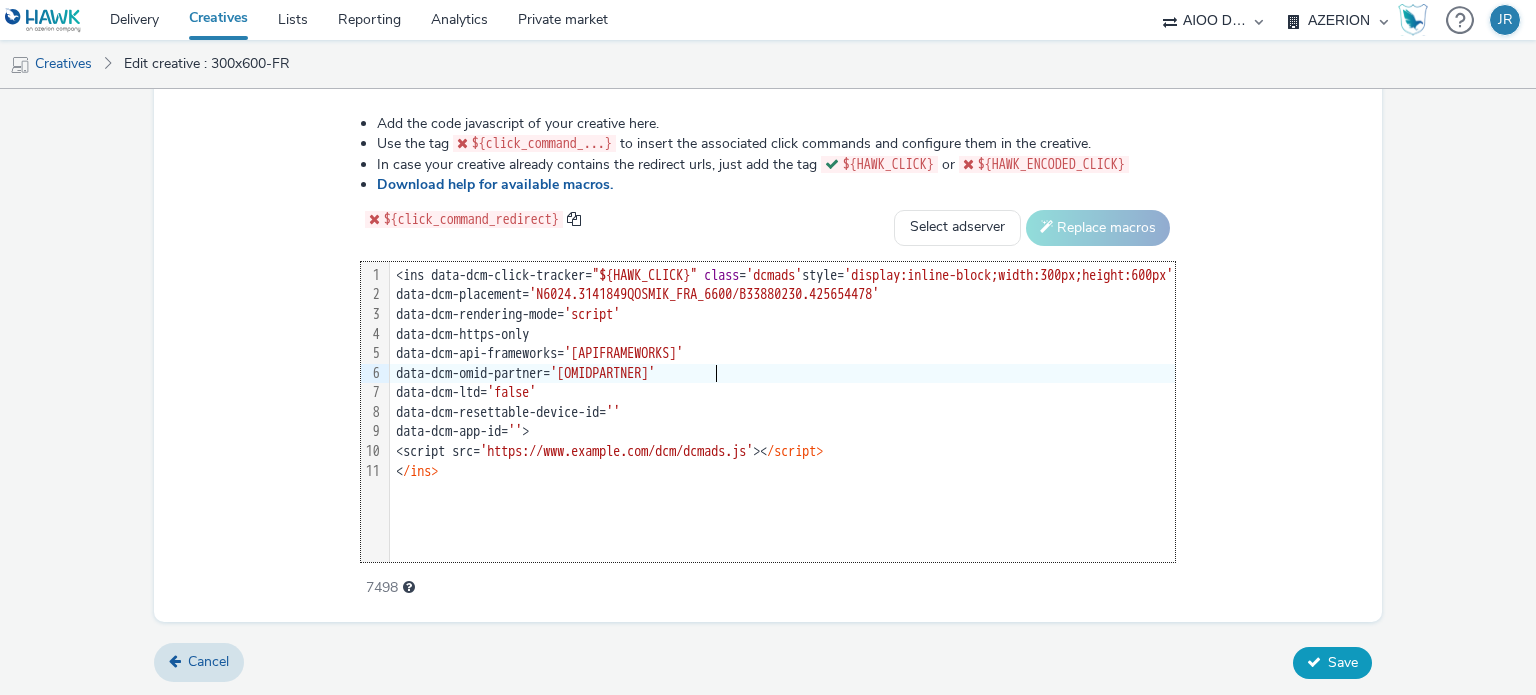 click on "Save" at bounding box center [1343, 662] 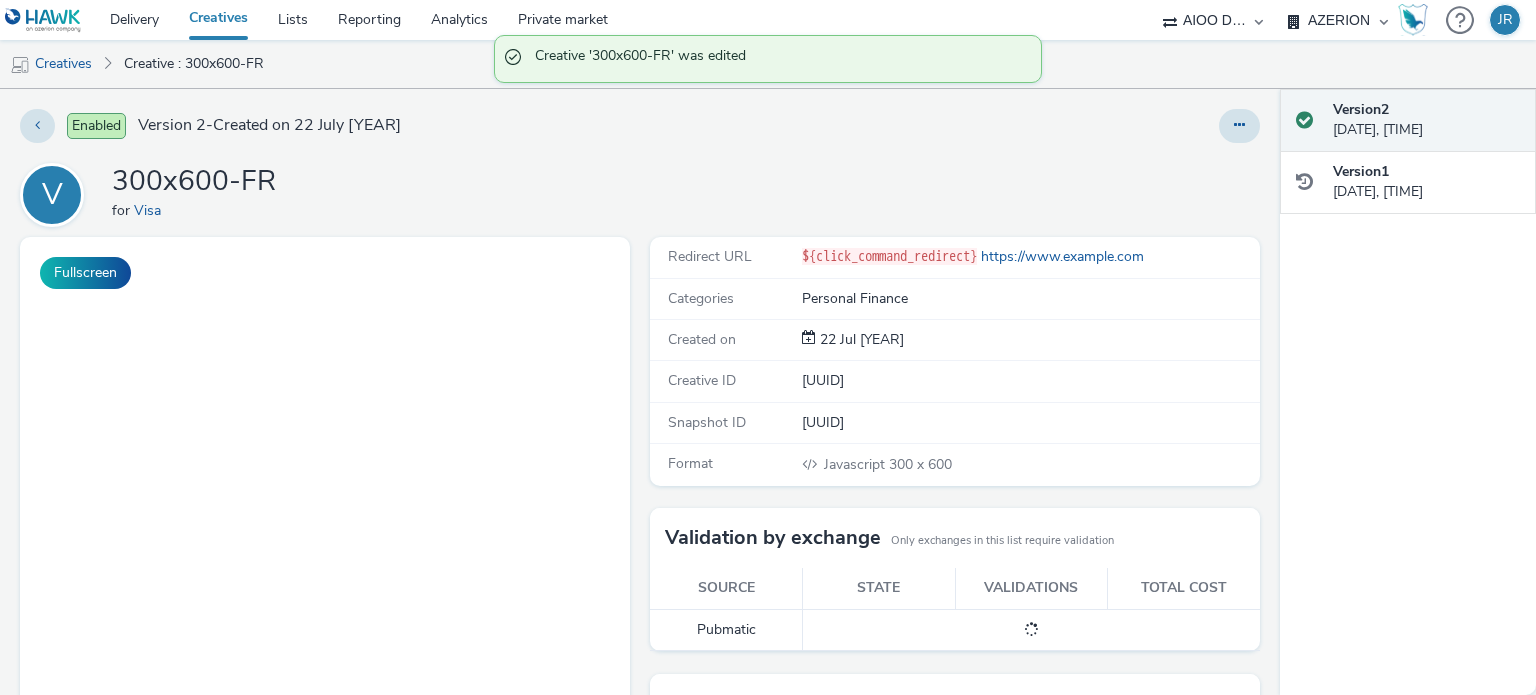 scroll, scrollTop: 0, scrollLeft: 0, axis: both 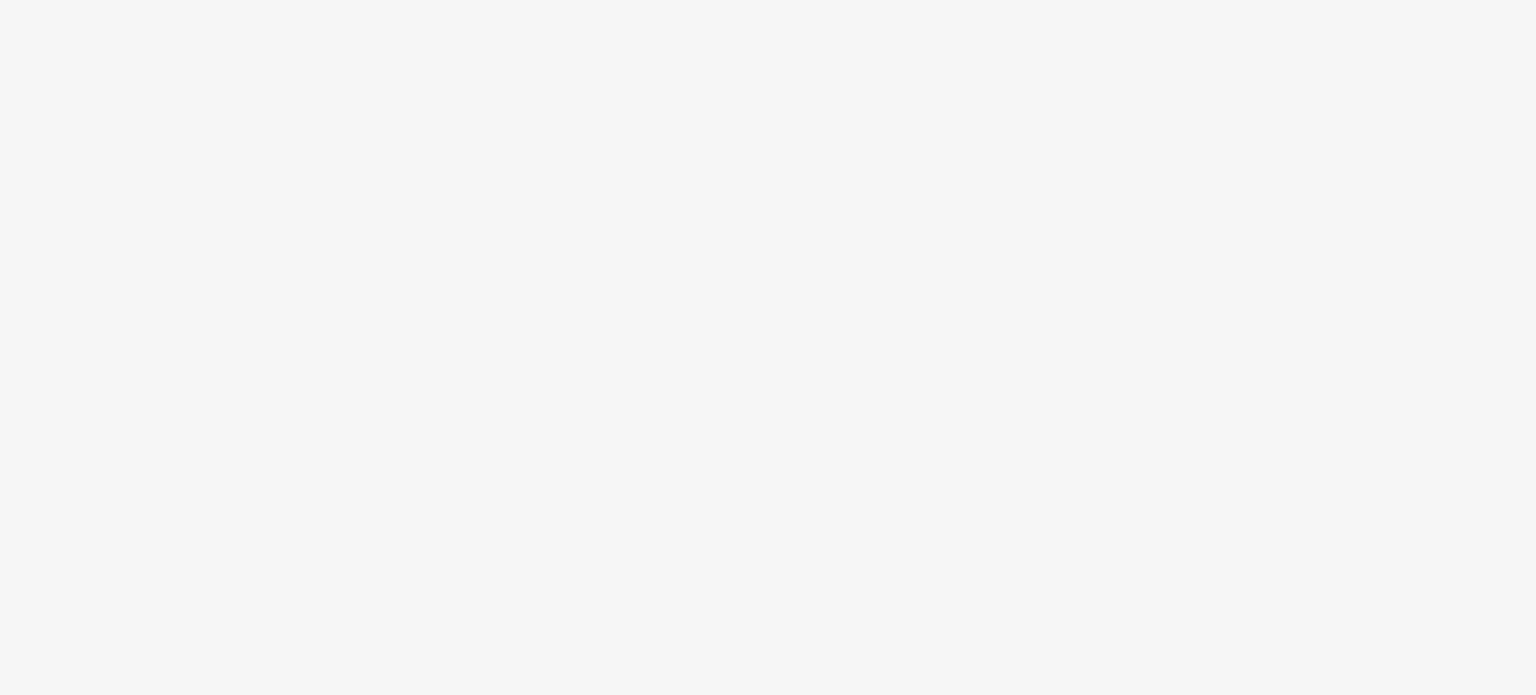 select on "[UUID]" 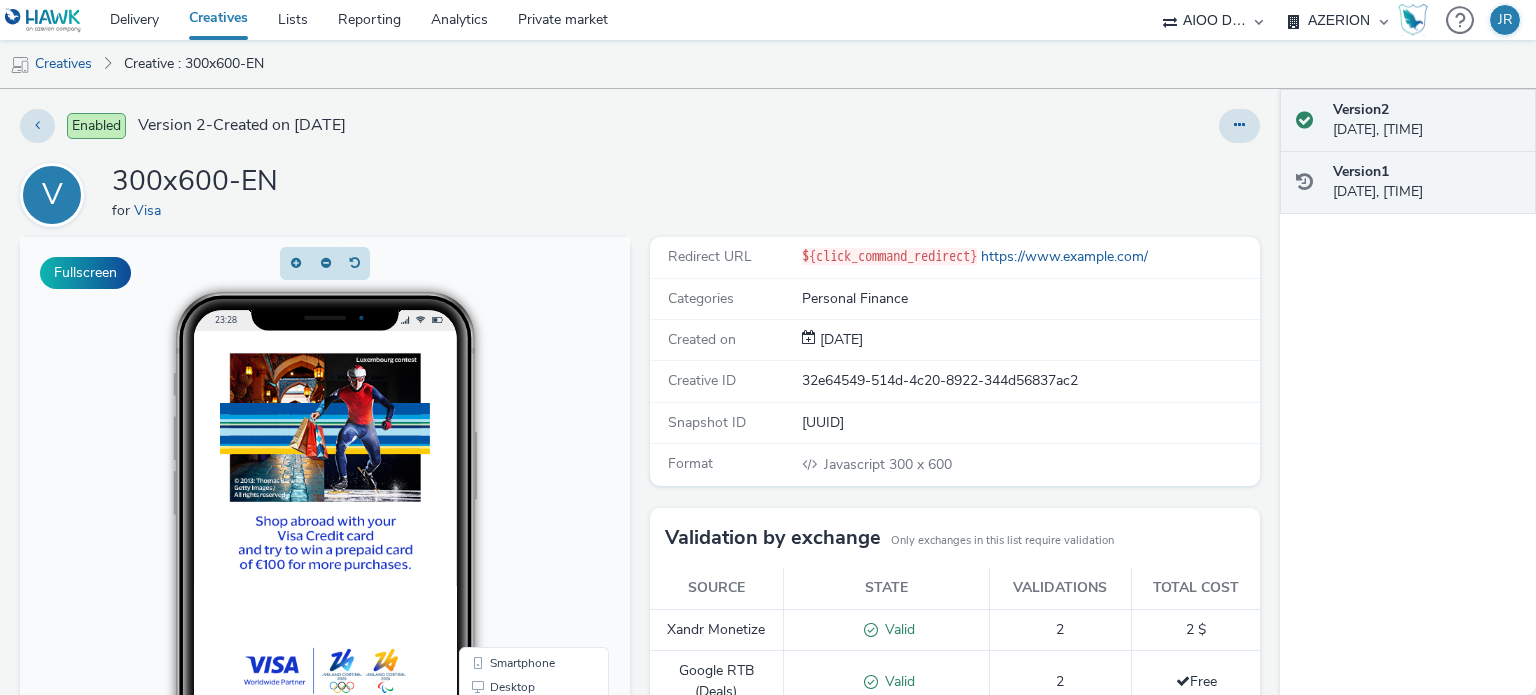 scroll, scrollTop: 0, scrollLeft: 0, axis: both 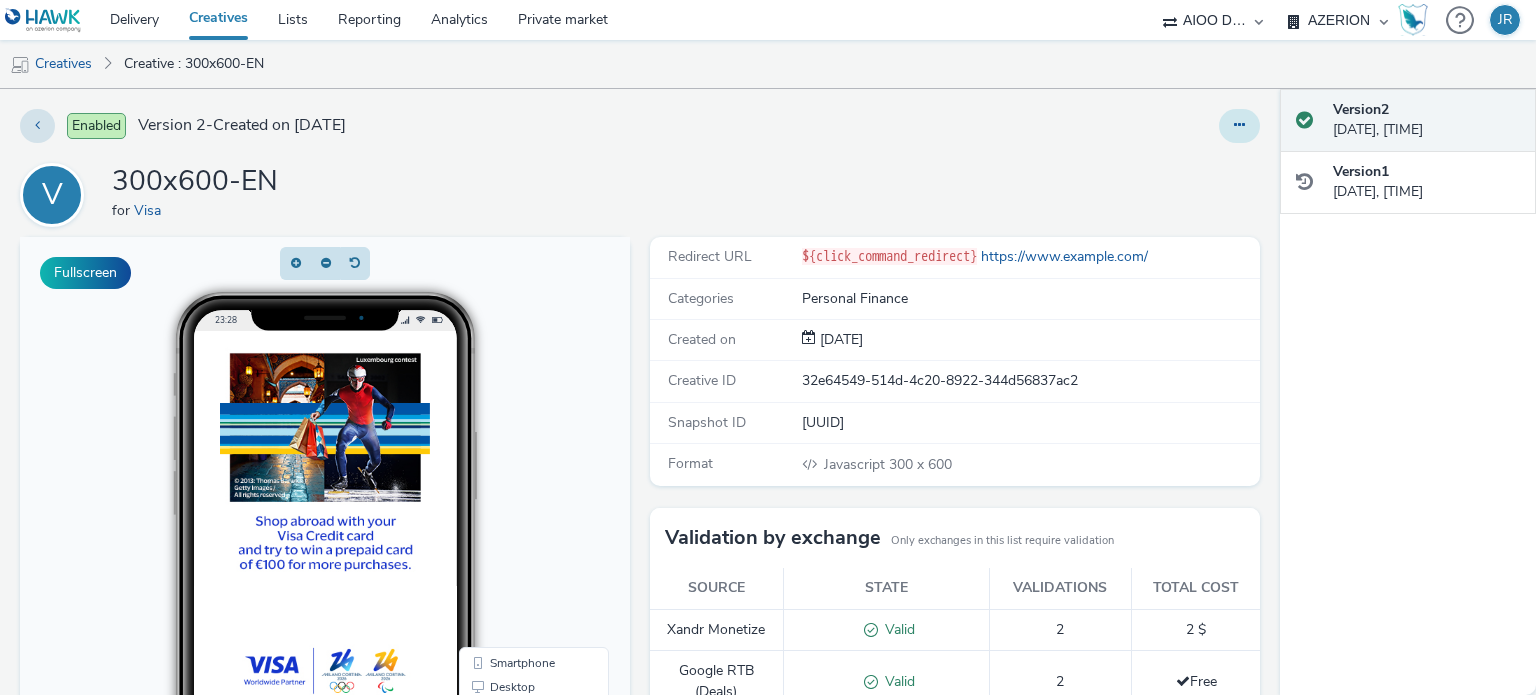 click at bounding box center [1239, 126] 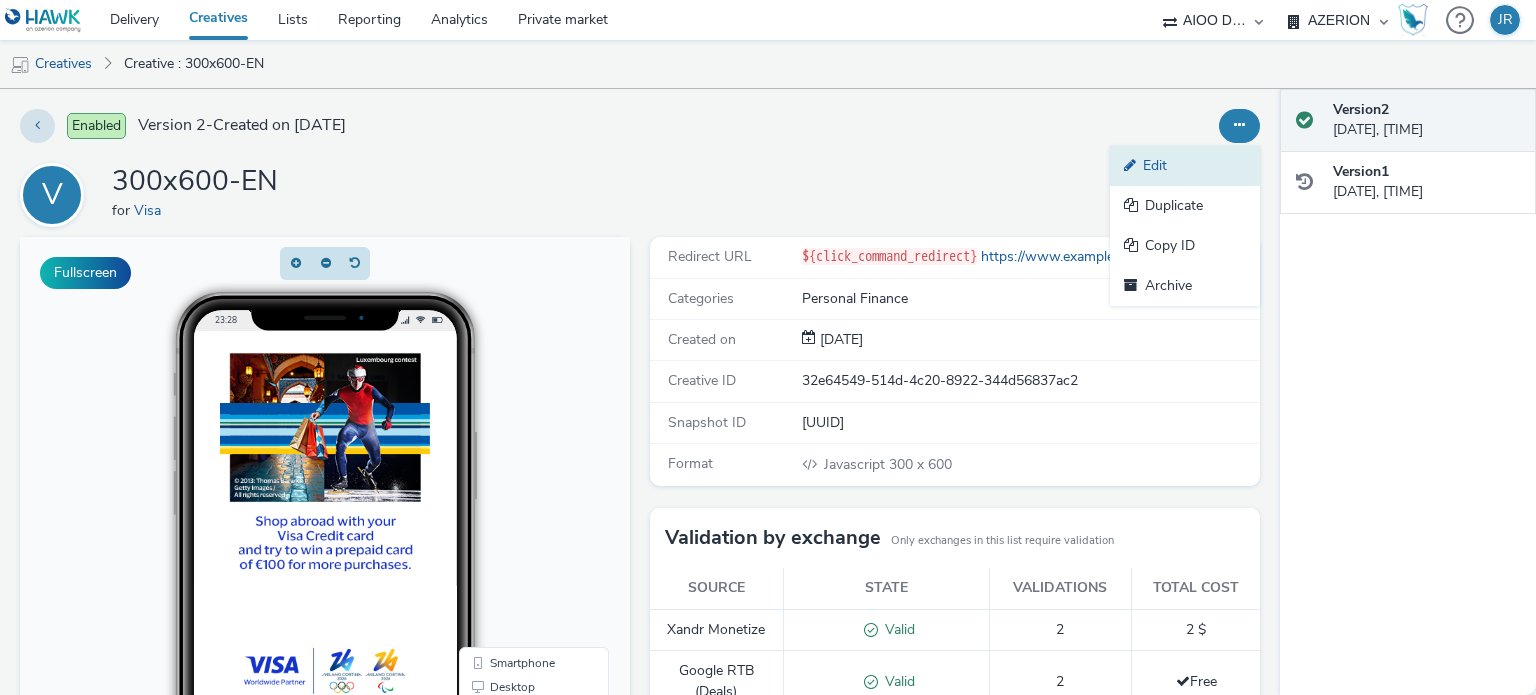 click on "Edit" at bounding box center (1185, 166) 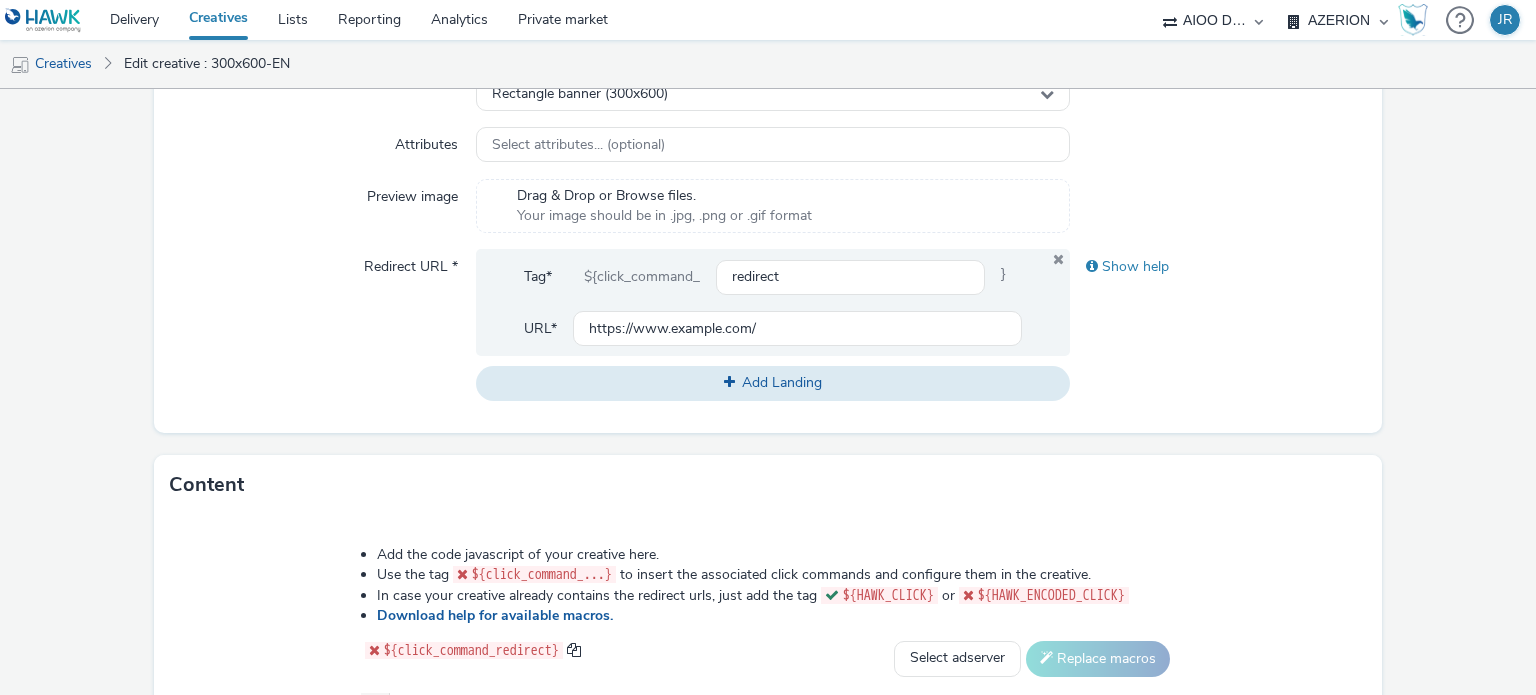 scroll, scrollTop: 900, scrollLeft: 0, axis: vertical 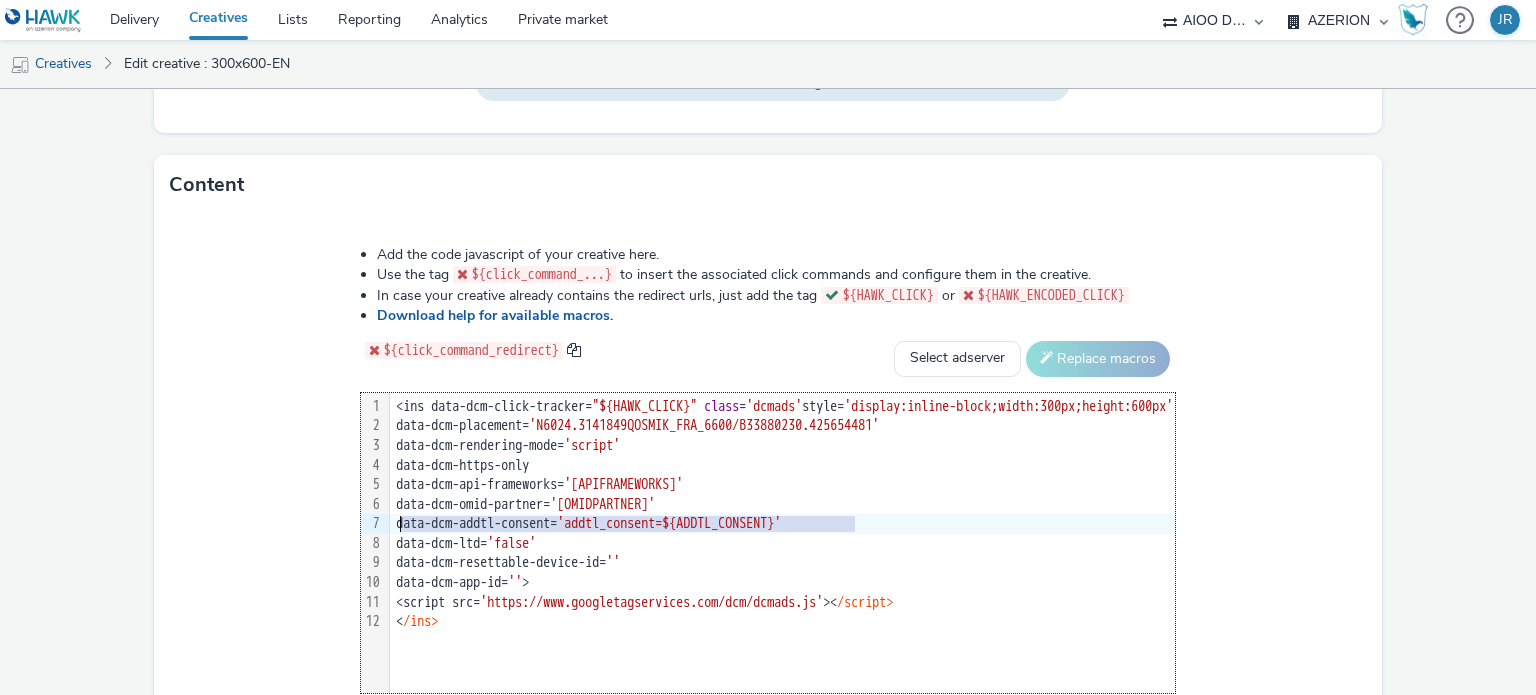 drag, startPoint x: 688, startPoint y: 531, endPoint x: 334, endPoint y: 528, distance: 354.01273 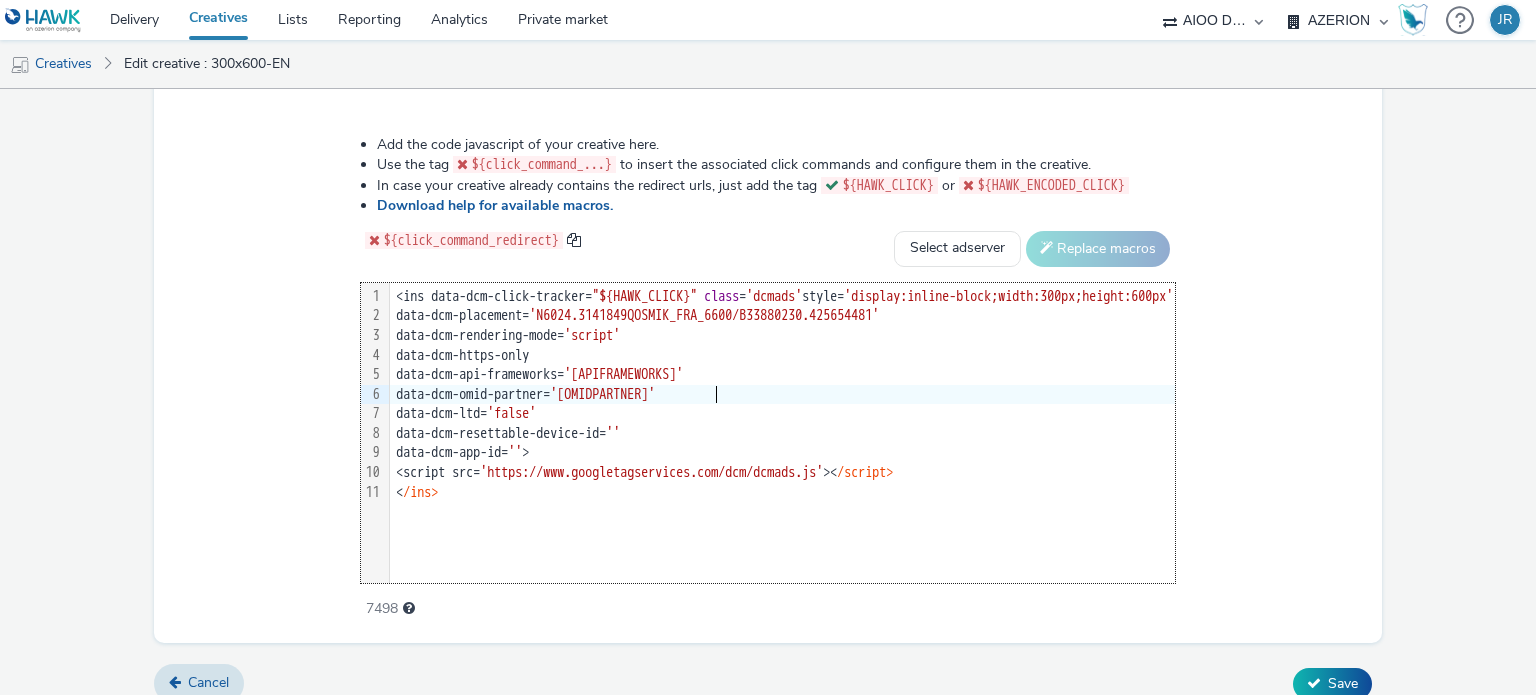 scroll, scrollTop: 1031, scrollLeft: 0, axis: vertical 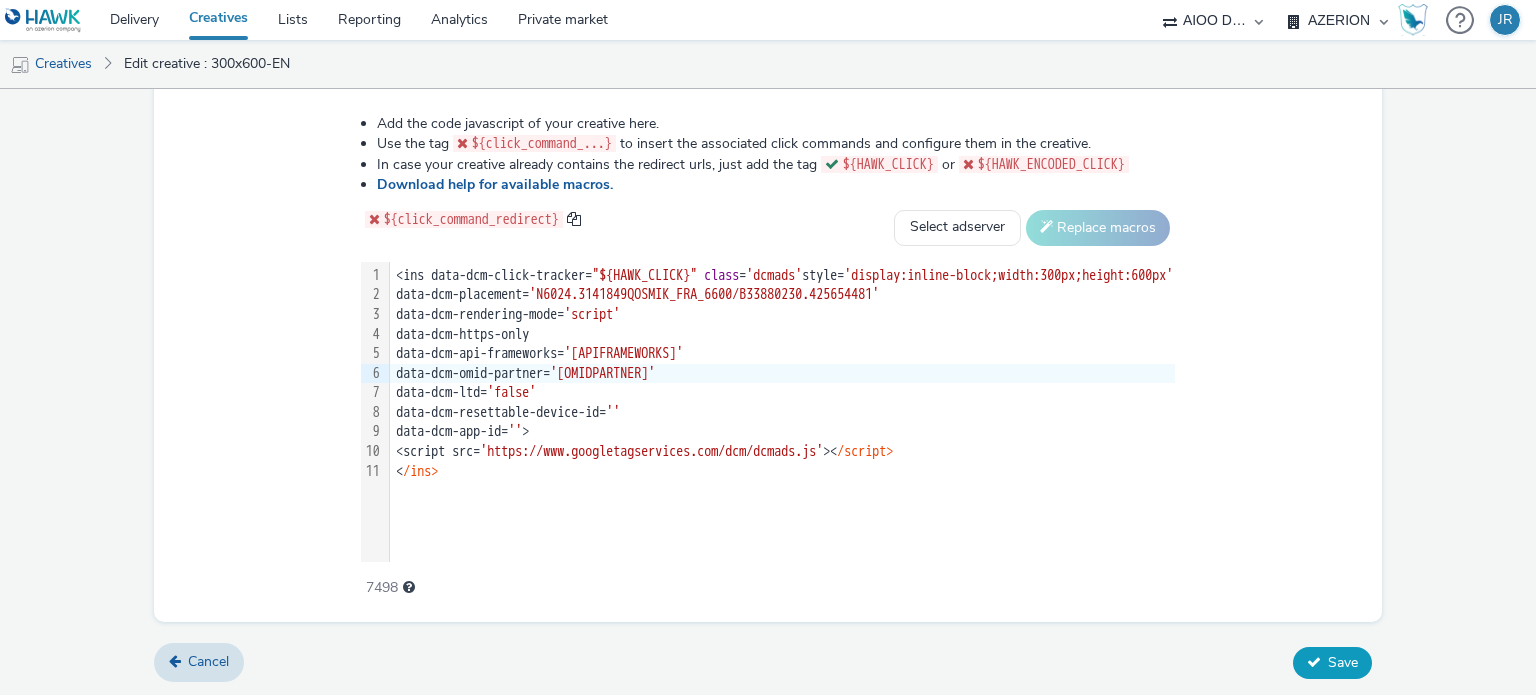 click on "Save" at bounding box center (1343, 662) 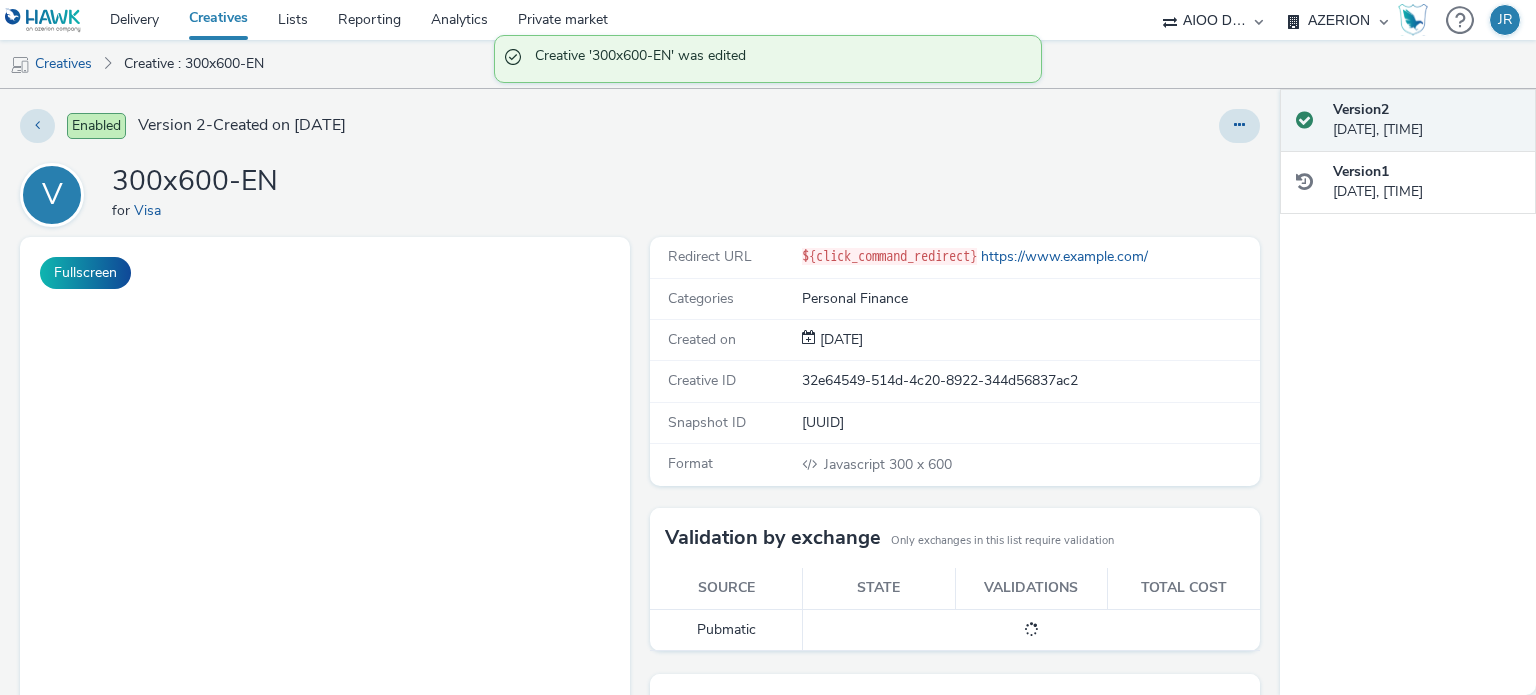 scroll, scrollTop: 0, scrollLeft: 0, axis: both 